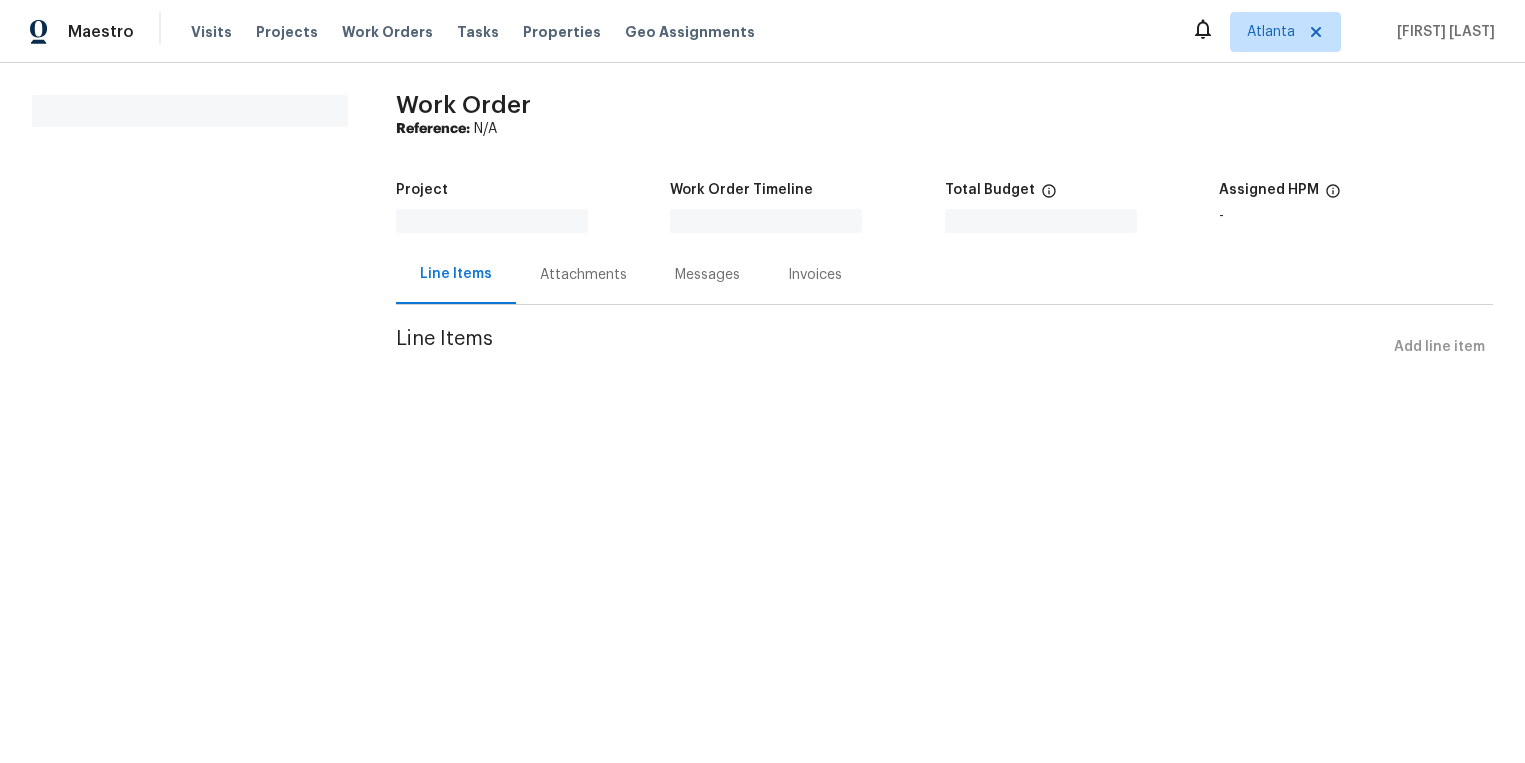 scroll, scrollTop: 0, scrollLeft: 0, axis: both 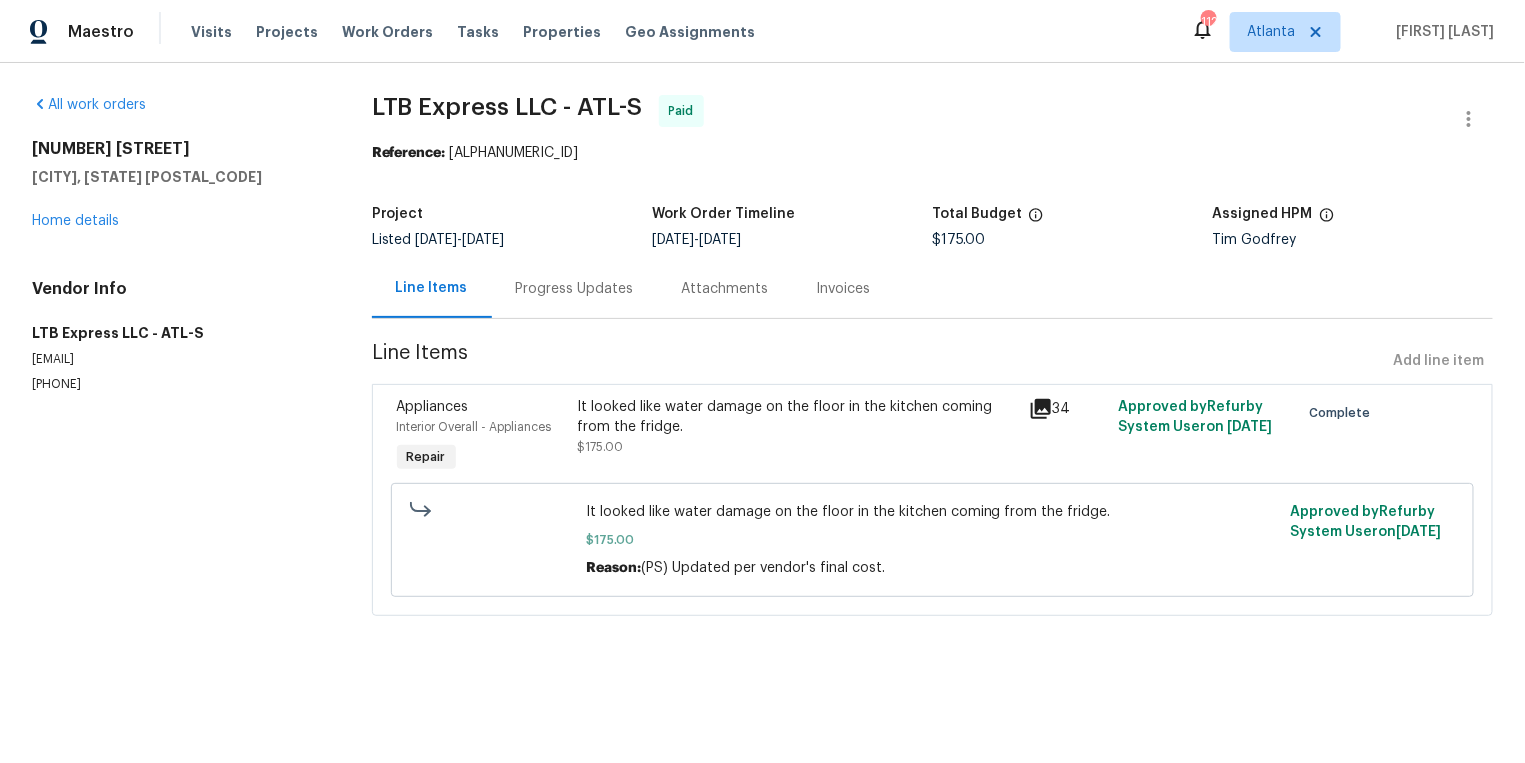 click at bounding box center (1041, 409) 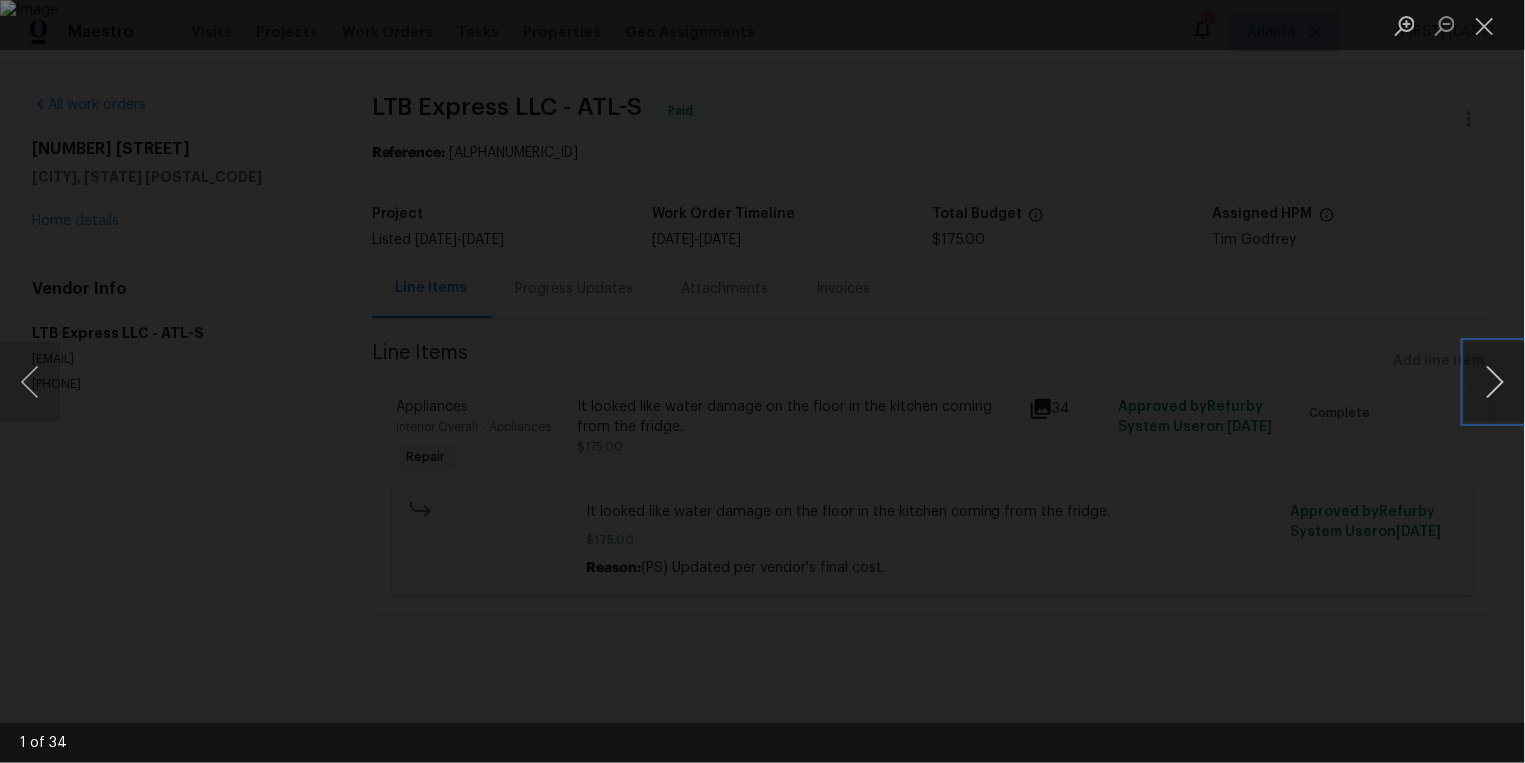 click at bounding box center (1495, 382) 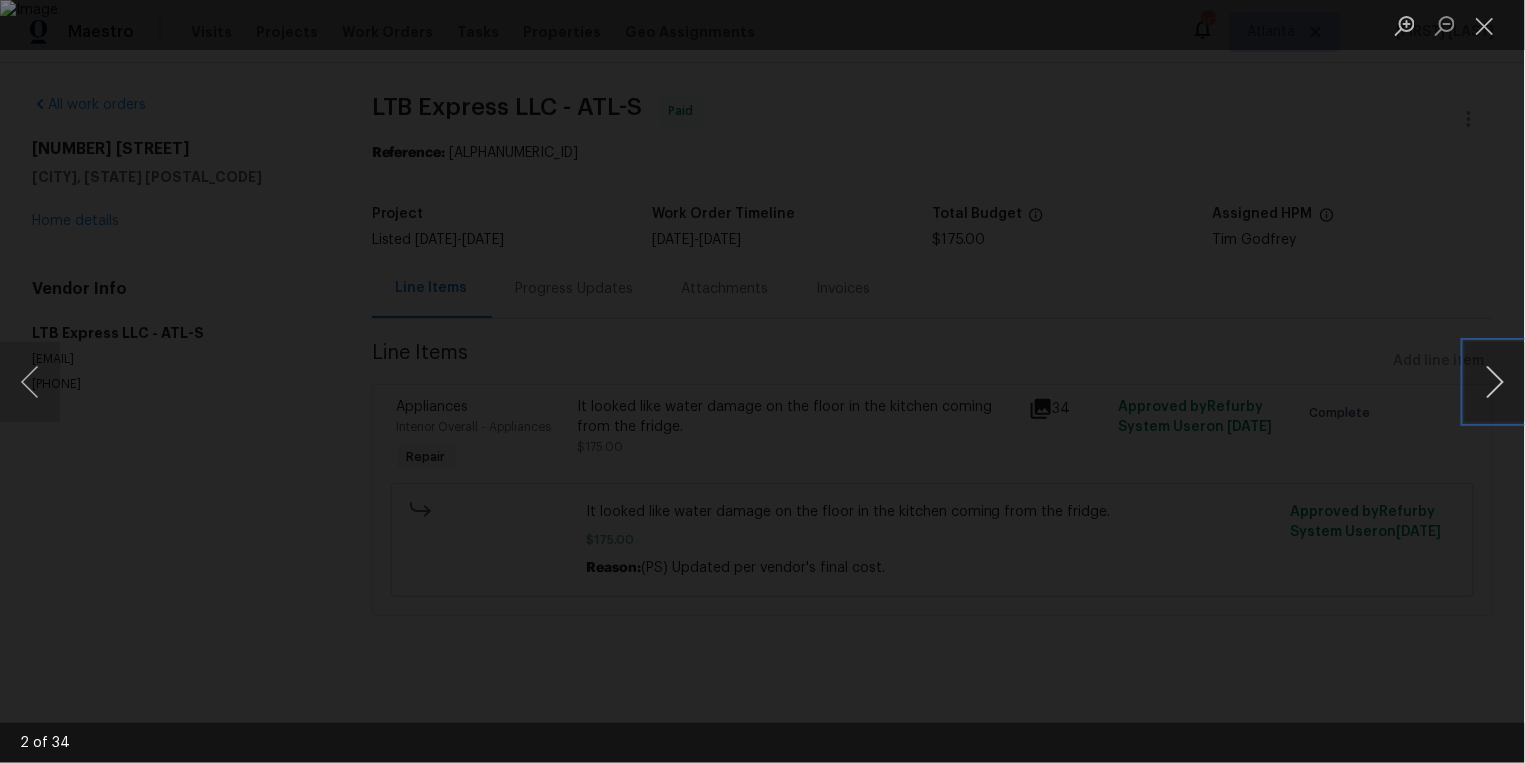 click at bounding box center (1495, 382) 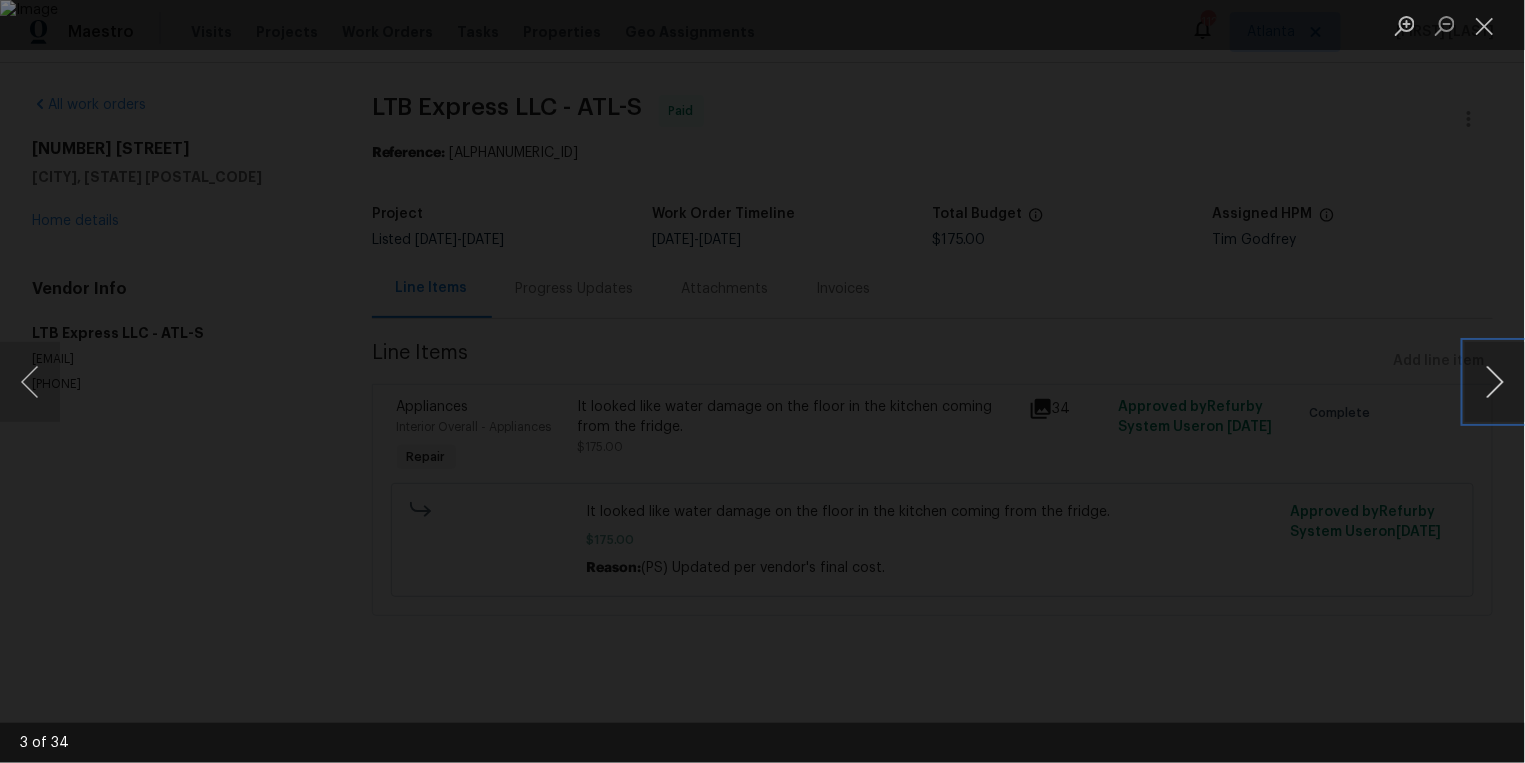 click at bounding box center (1495, 382) 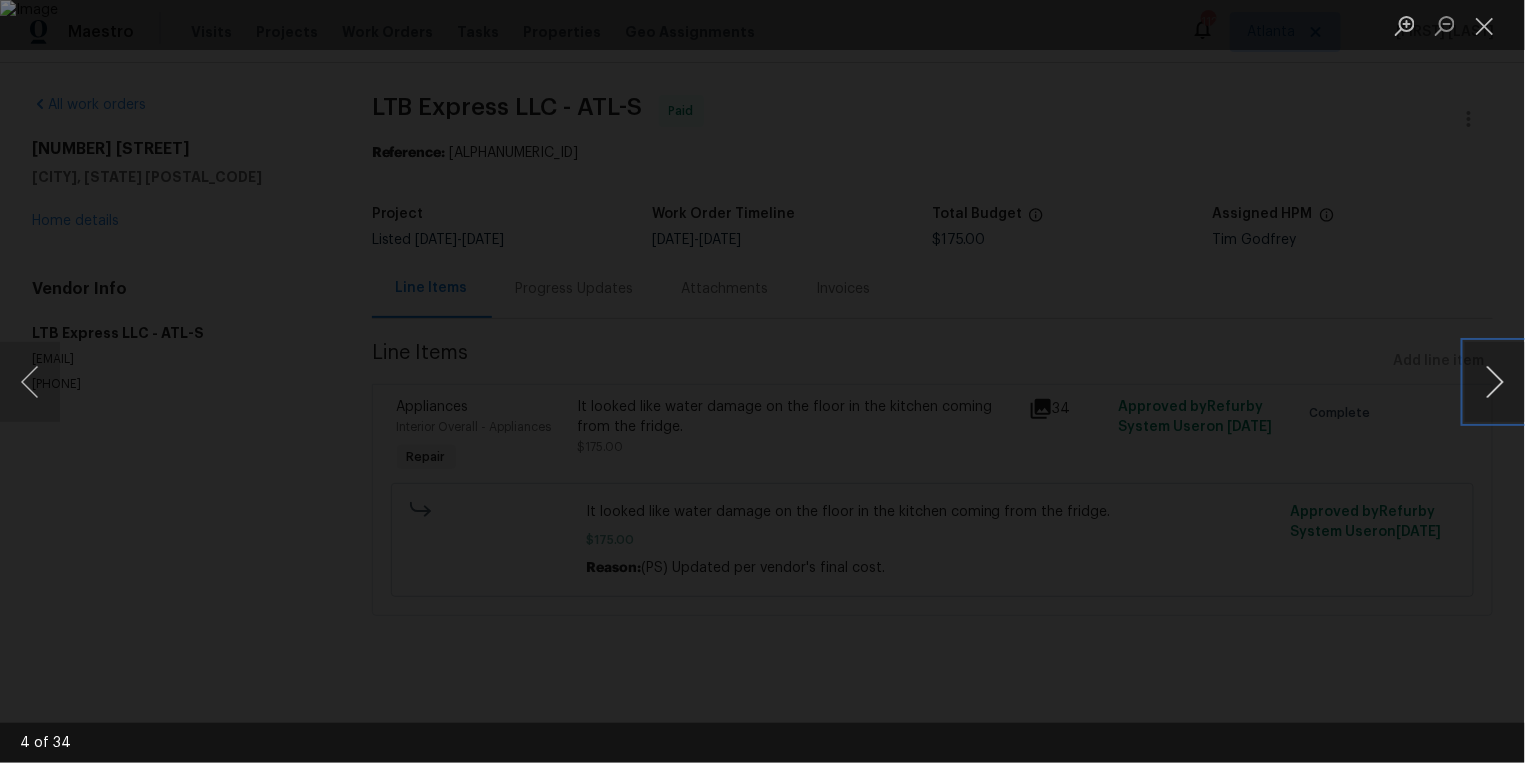 click at bounding box center [1495, 382] 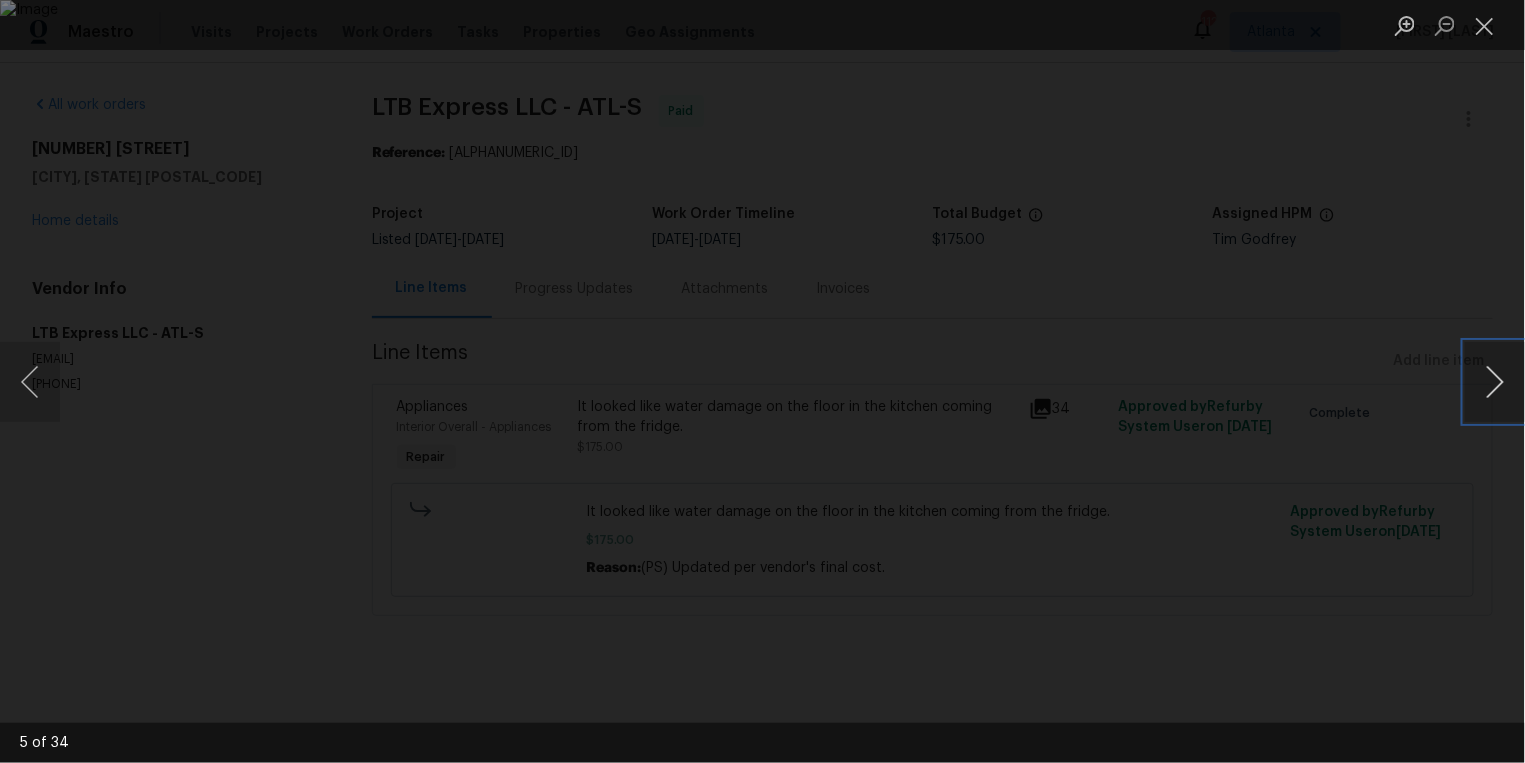 click at bounding box center [1495, 382] 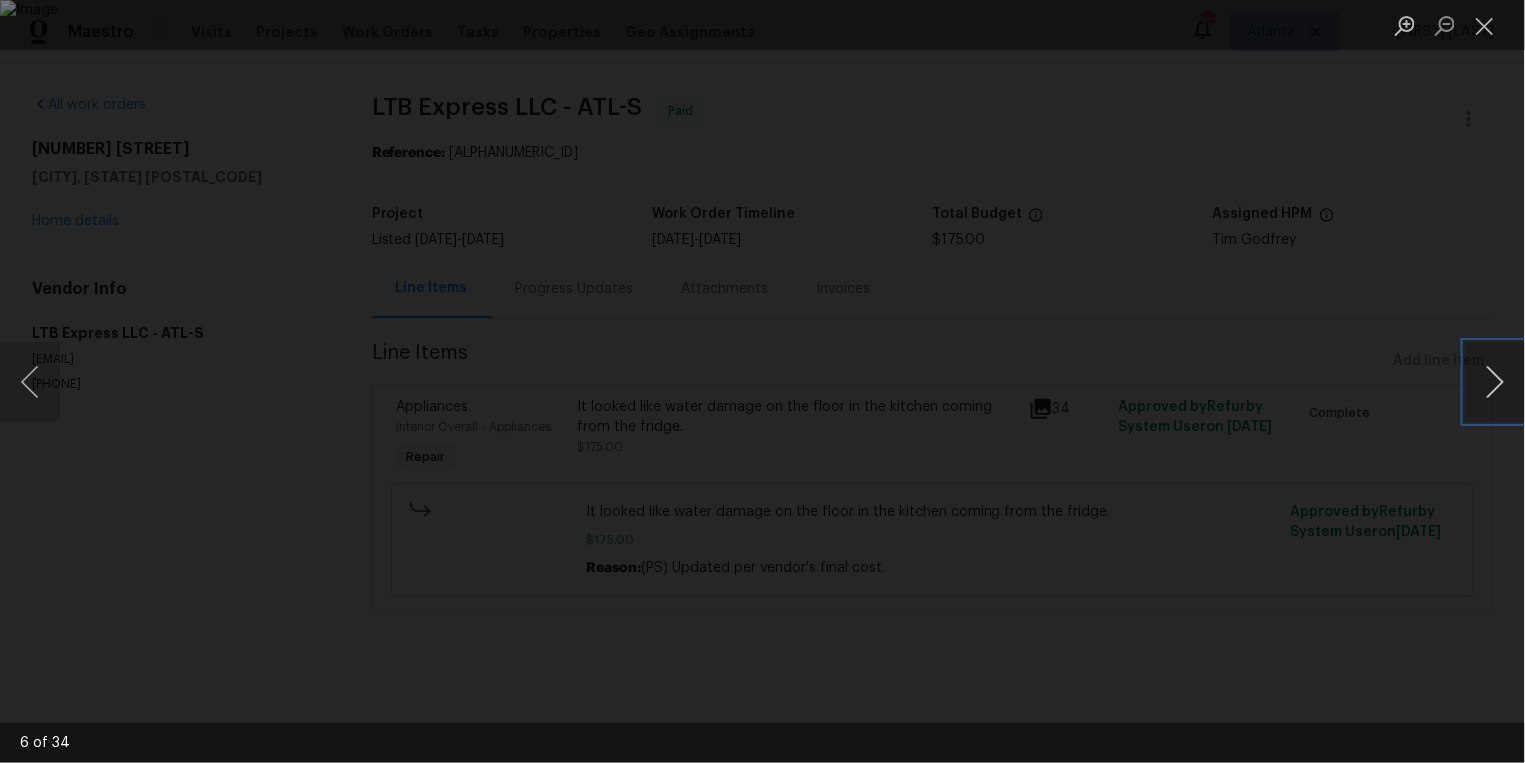 click at bounding box center (1495, 382) 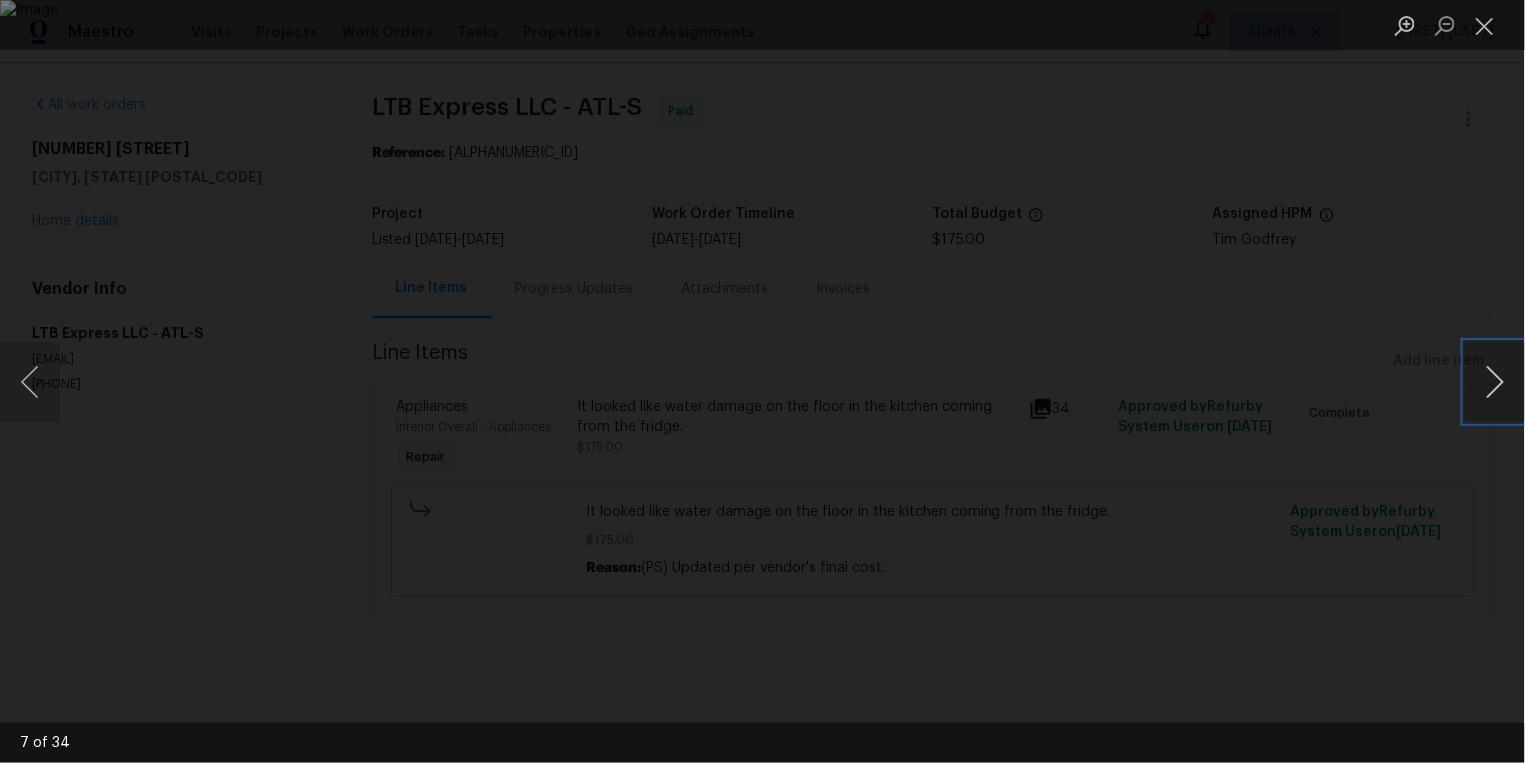 click at bounding box center (1495, 382) 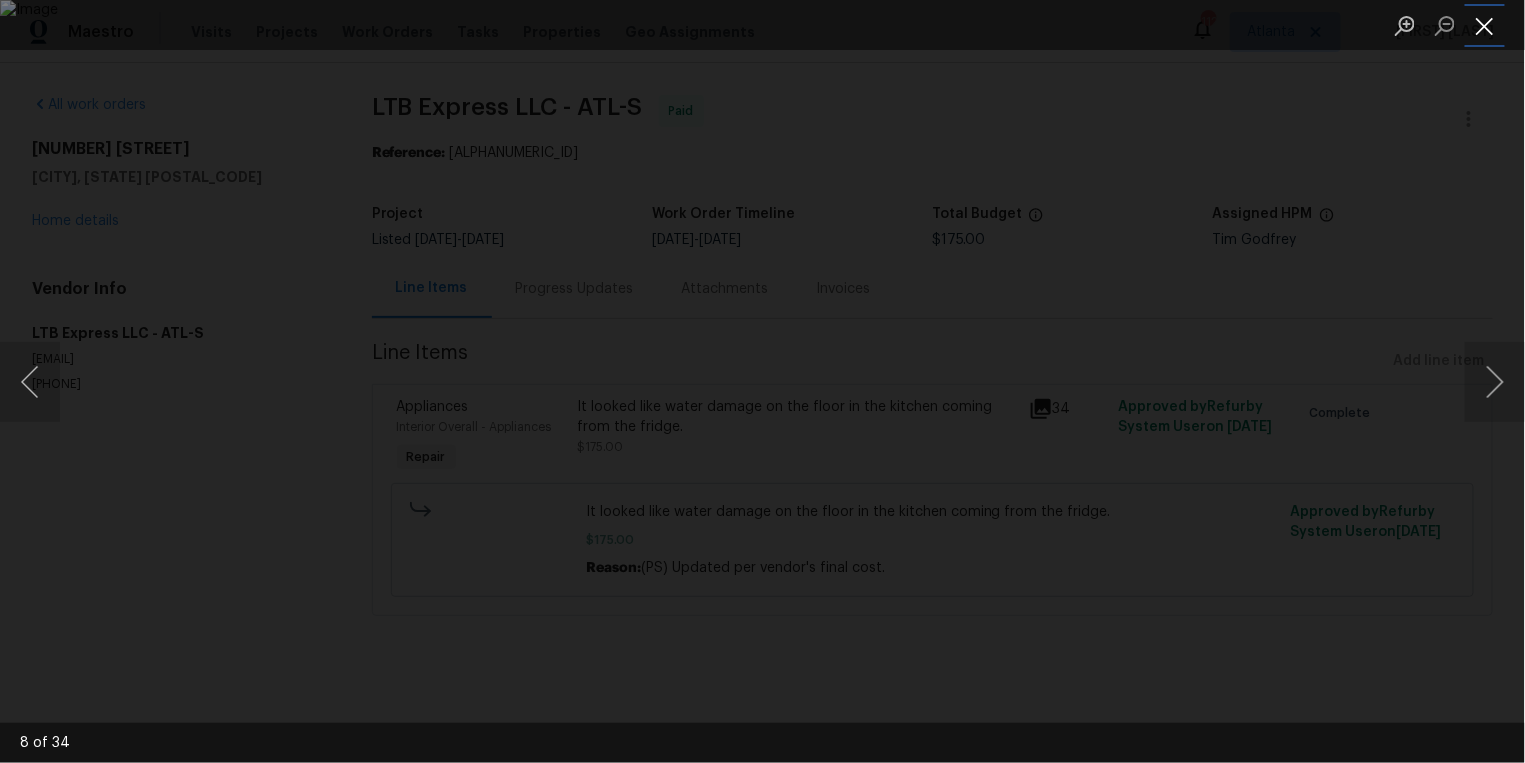 click at bounding box center (1485, 25) 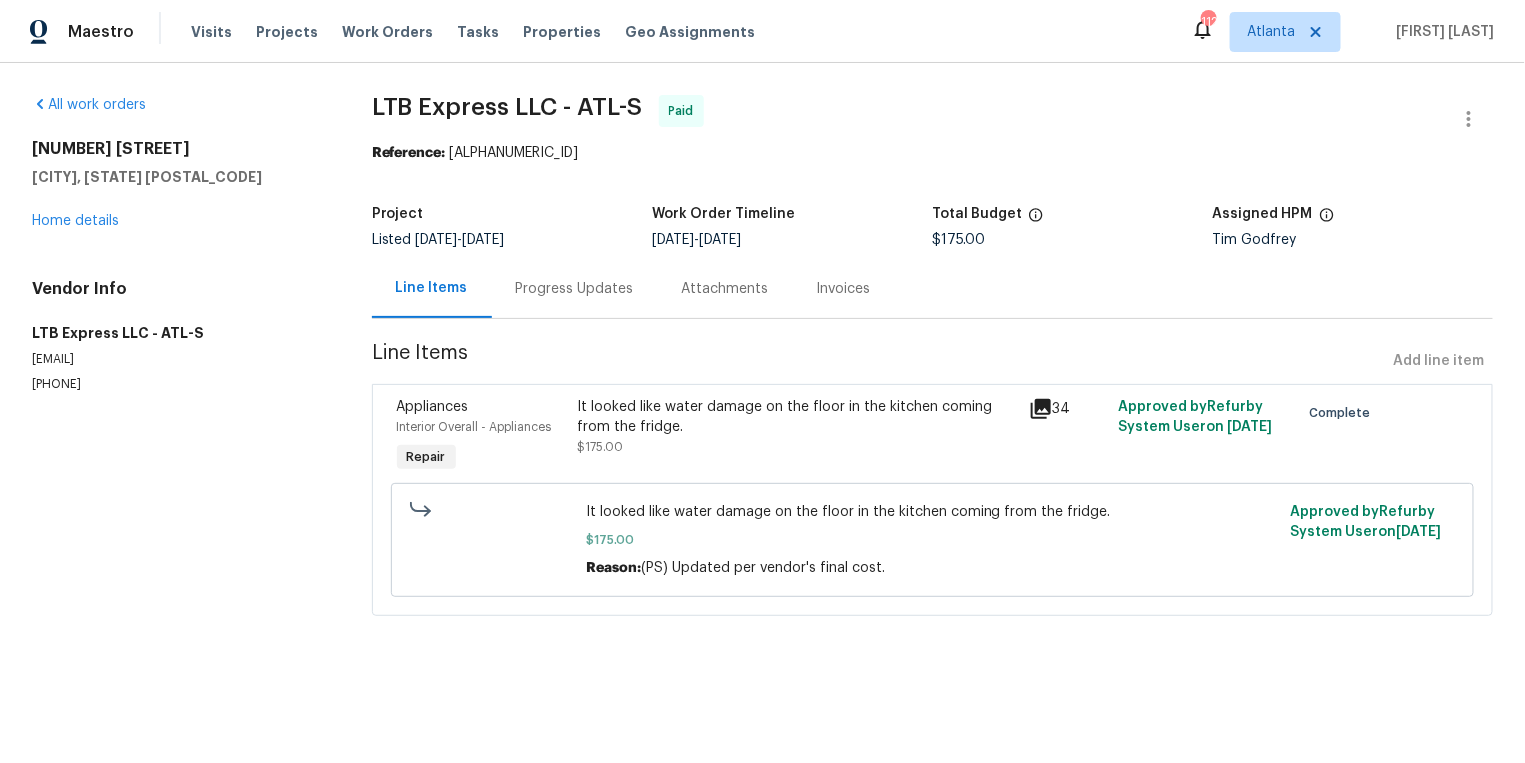 click on "Progress Updates" at bounding box center [575, 289] 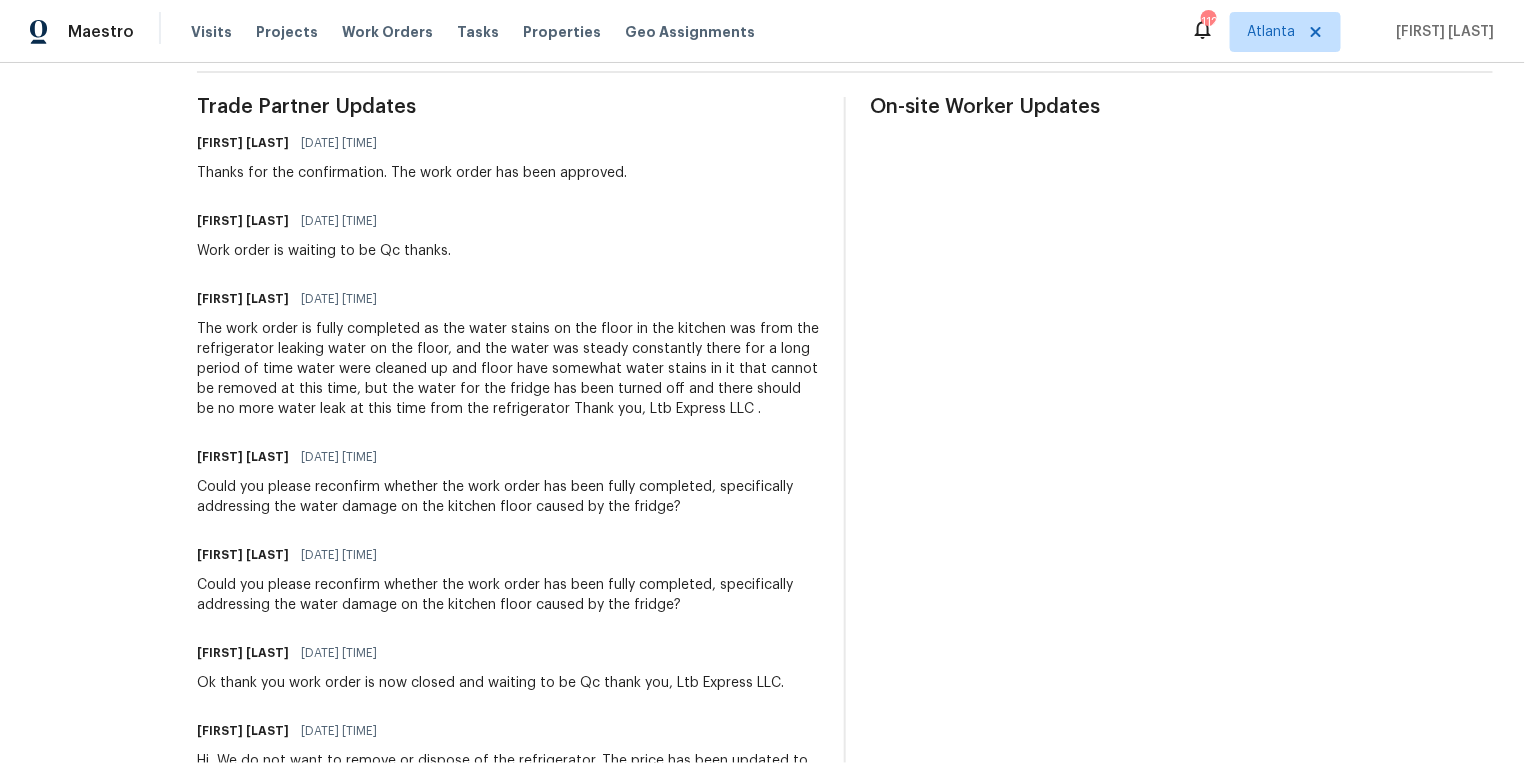 scroll, scrollTop: 121, scrollLeft: 0, axis: vertical 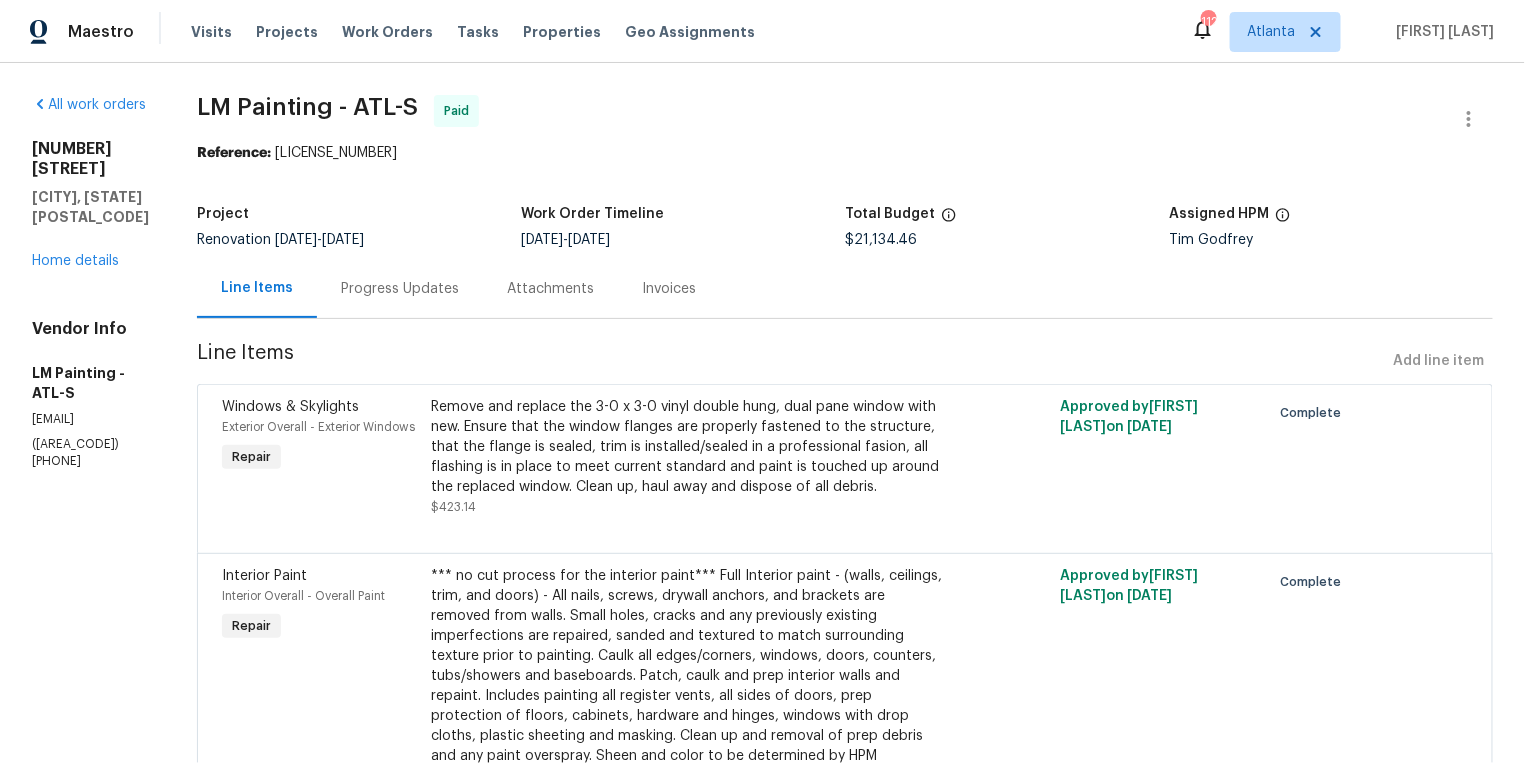 click on "Progress Updates" at bounding box center [400, 289] 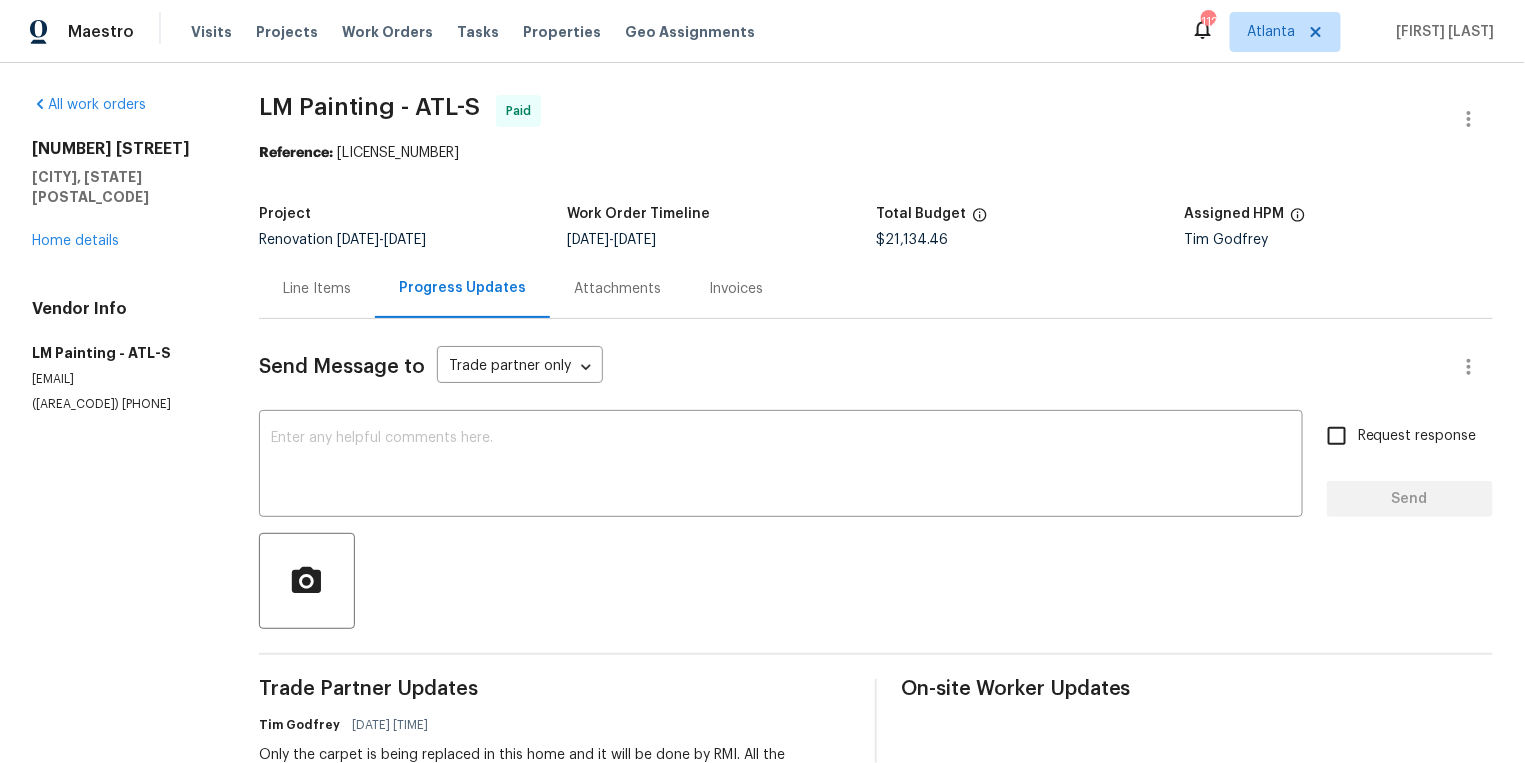 scroll, scrollTop: 117, scrollLeft: 0, axis: vertical 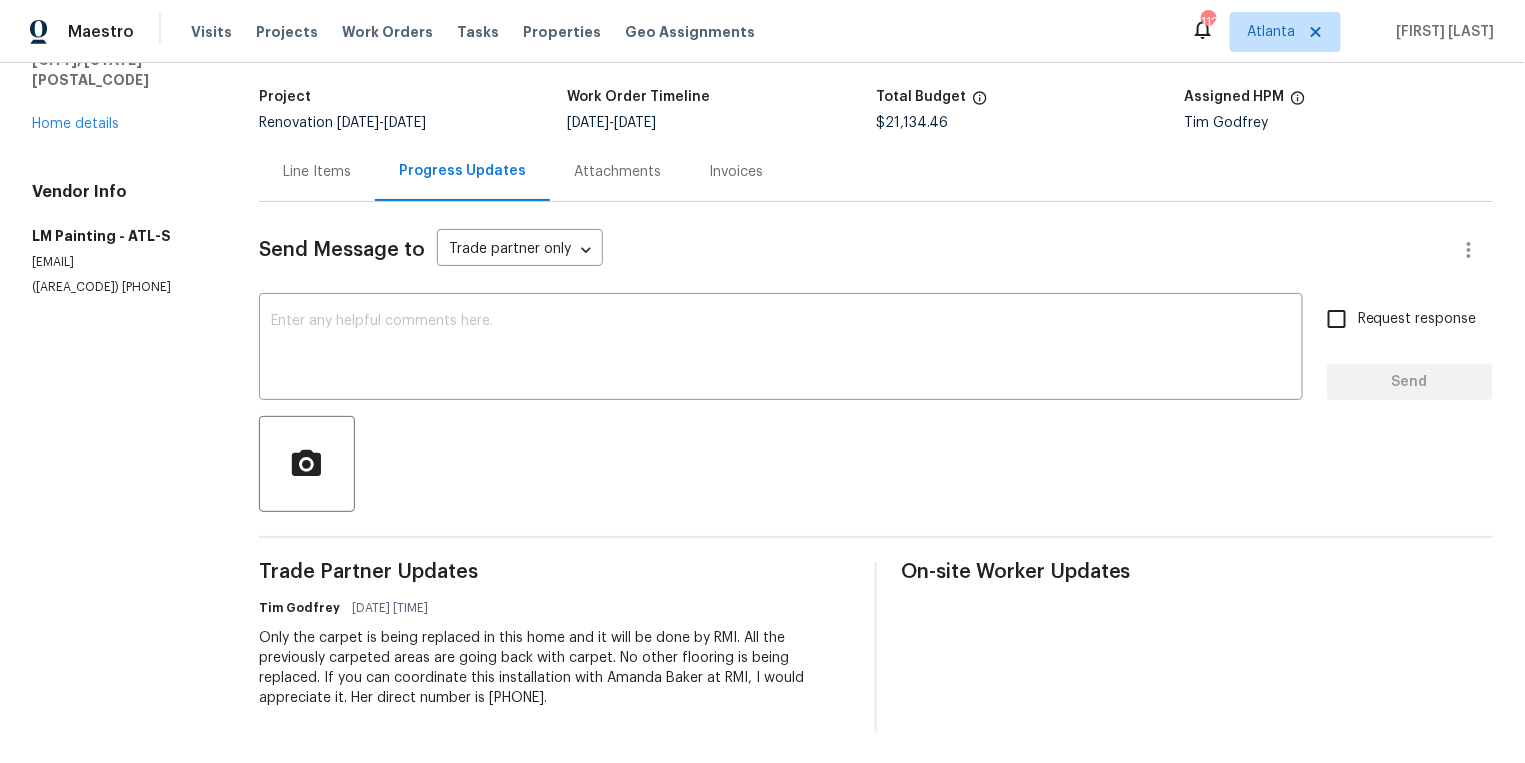 click on "Line Items" at bounding box center (317, 172) 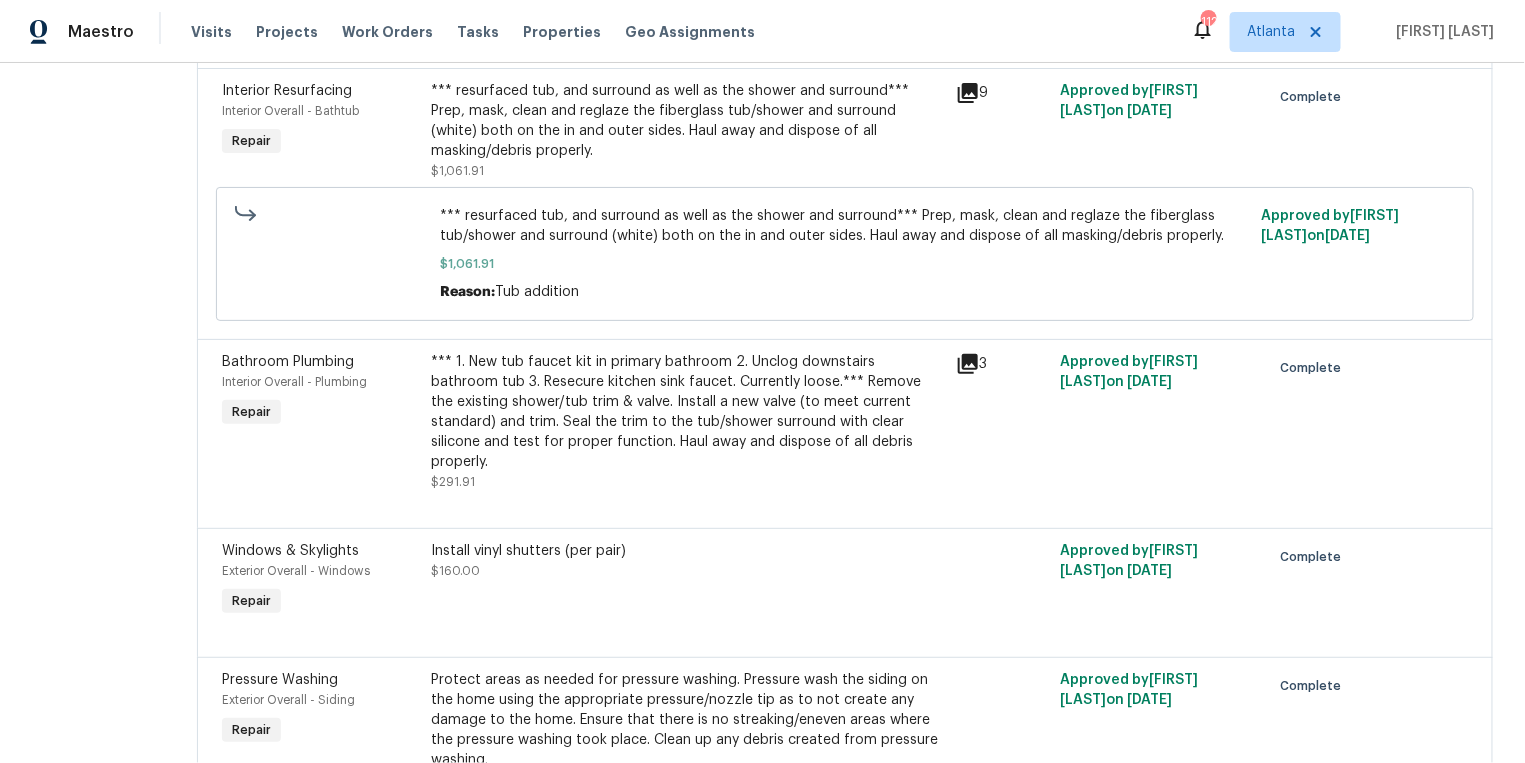 scroll, scrollTop: 892, scrollLeft: 0, axis: vertical 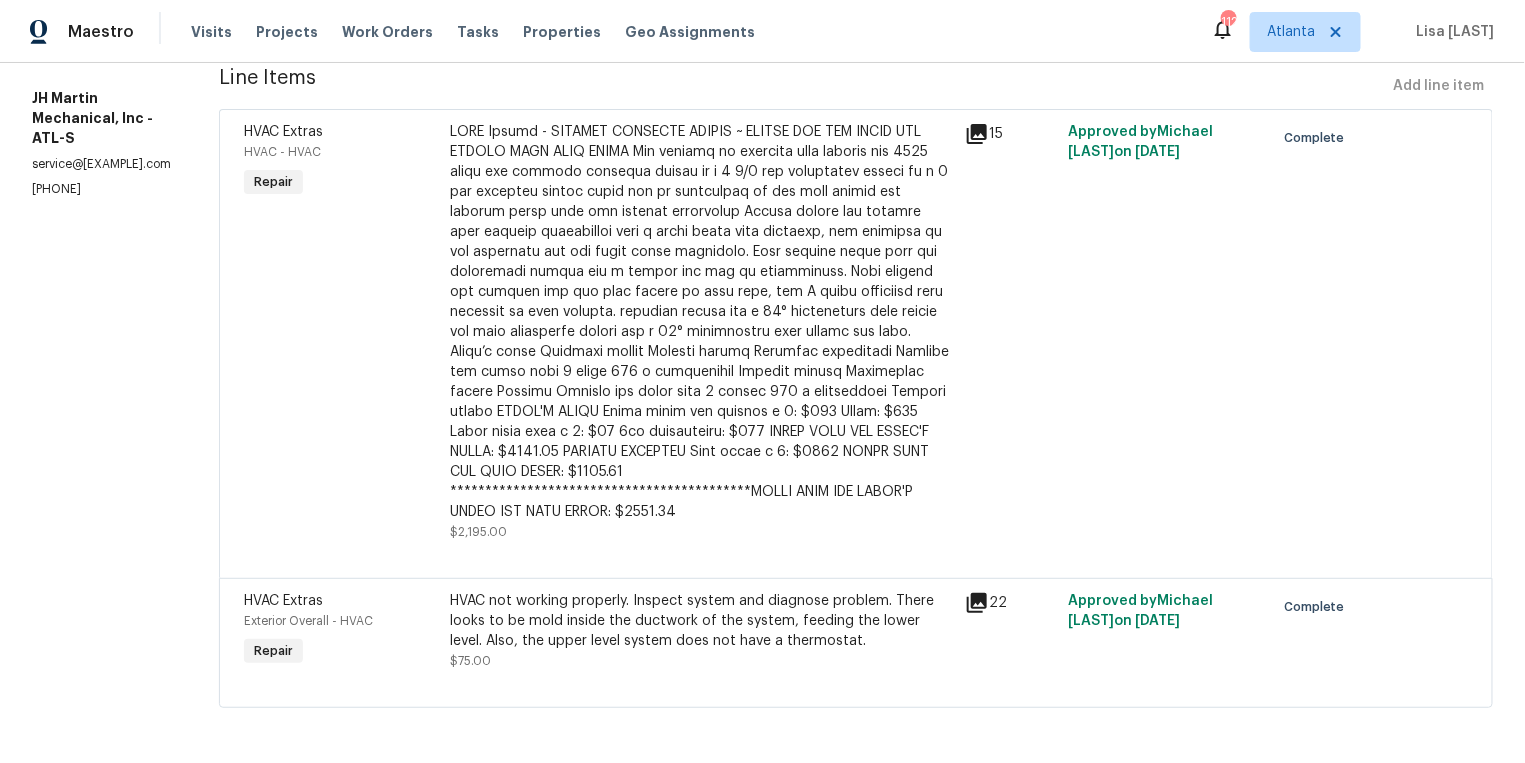 click at bounding box center (977, 134) 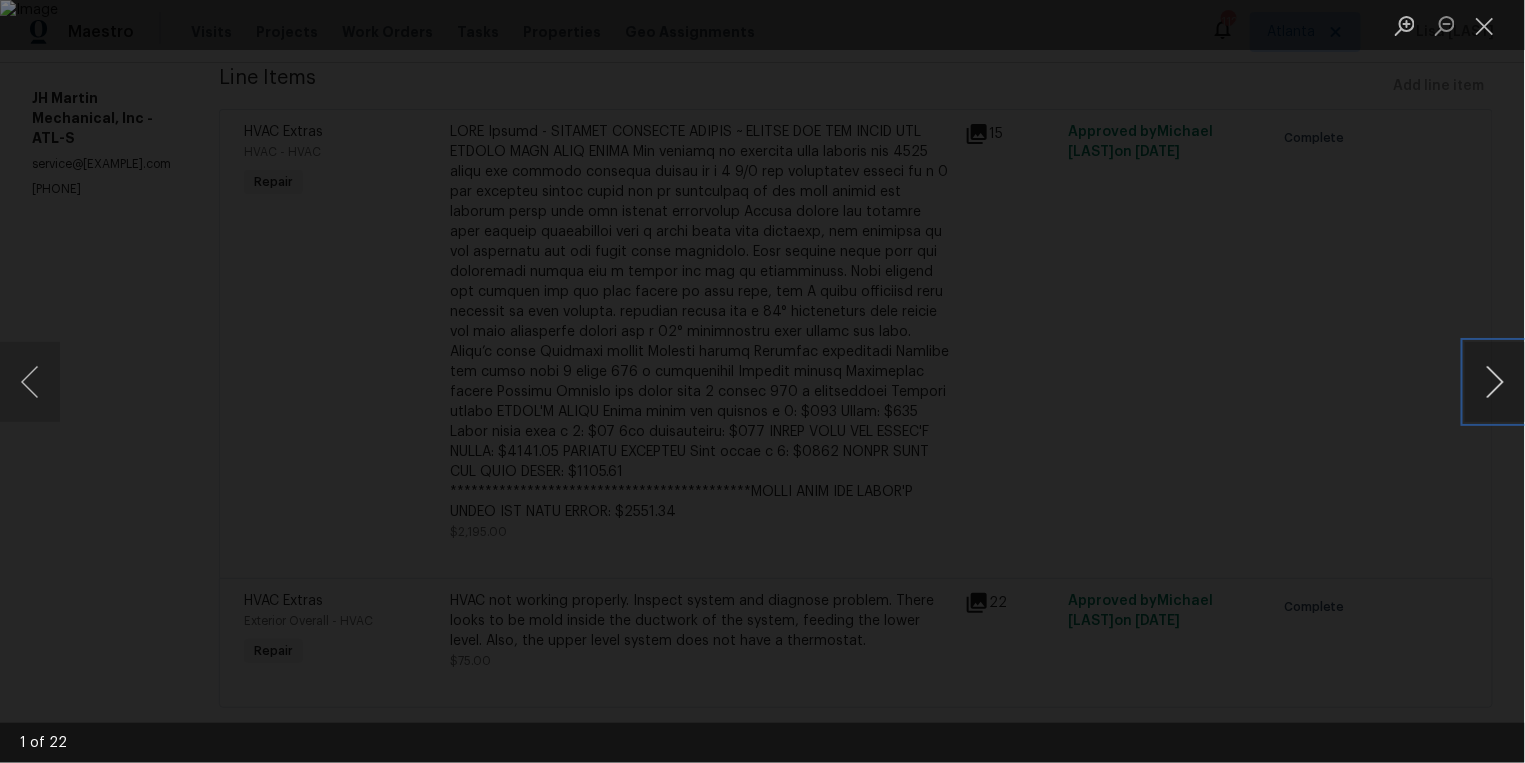 click at bounding box center [1495, 382] 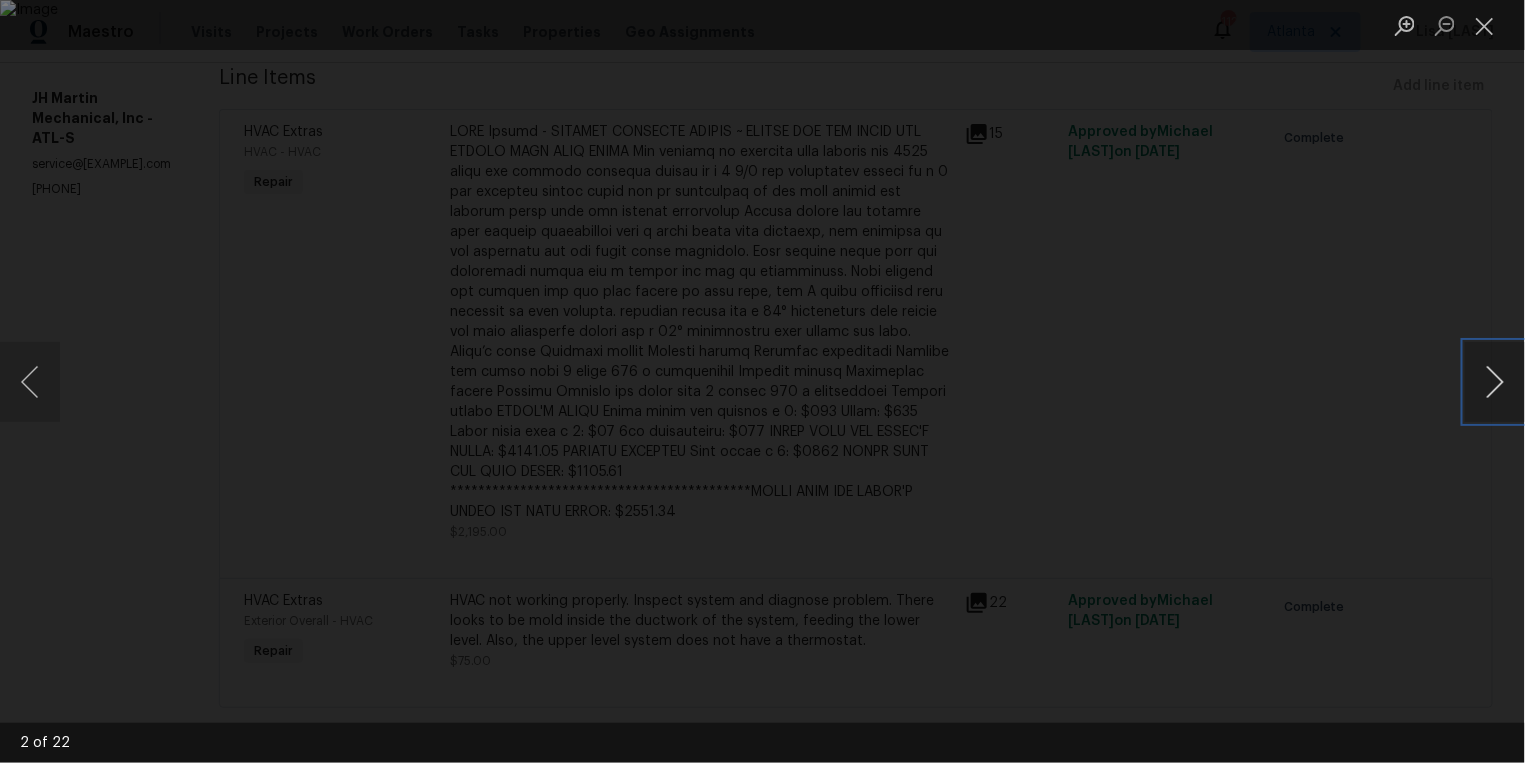 click at bounding box center (1495, 382) 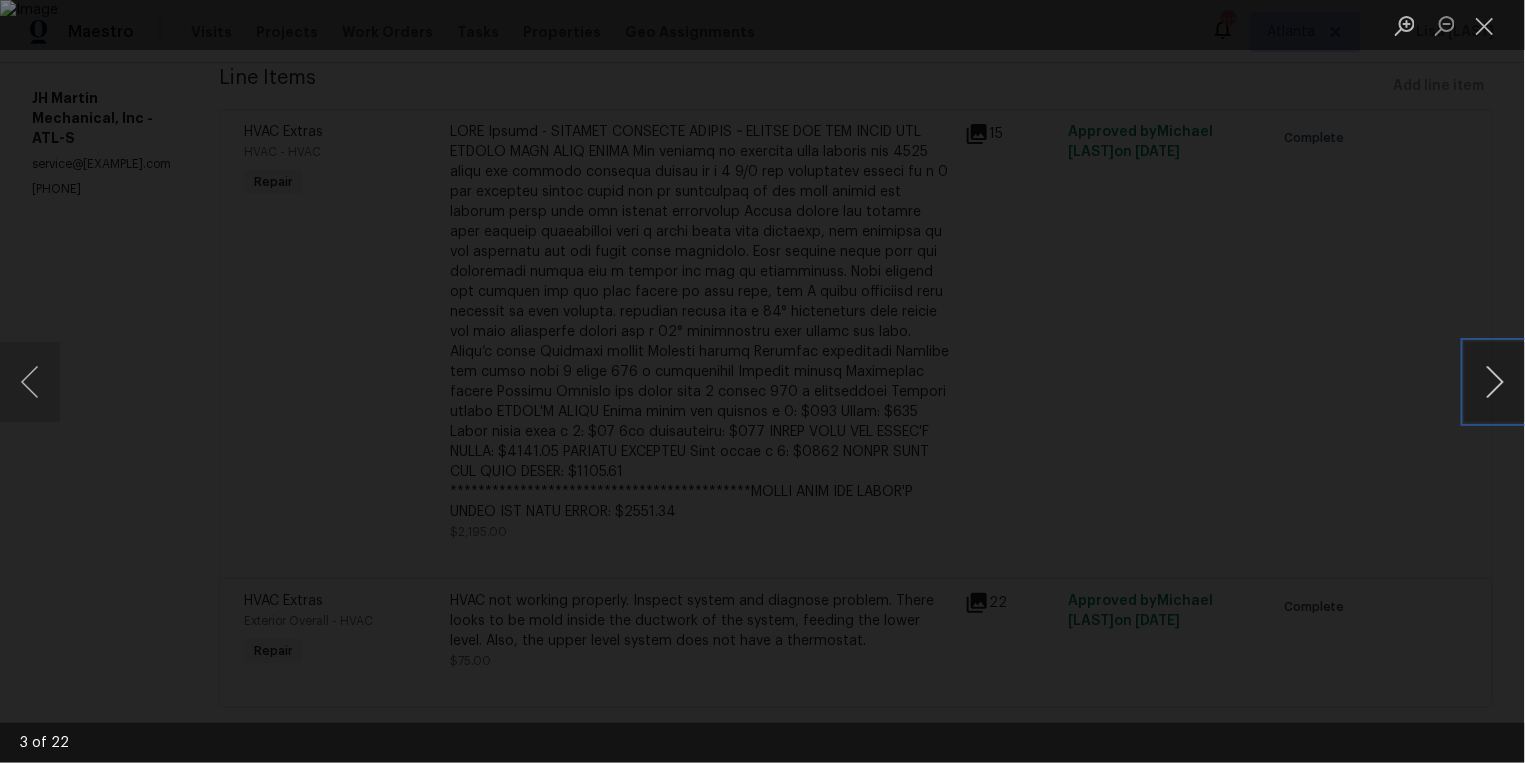 click at bounding box center [1495, 382] 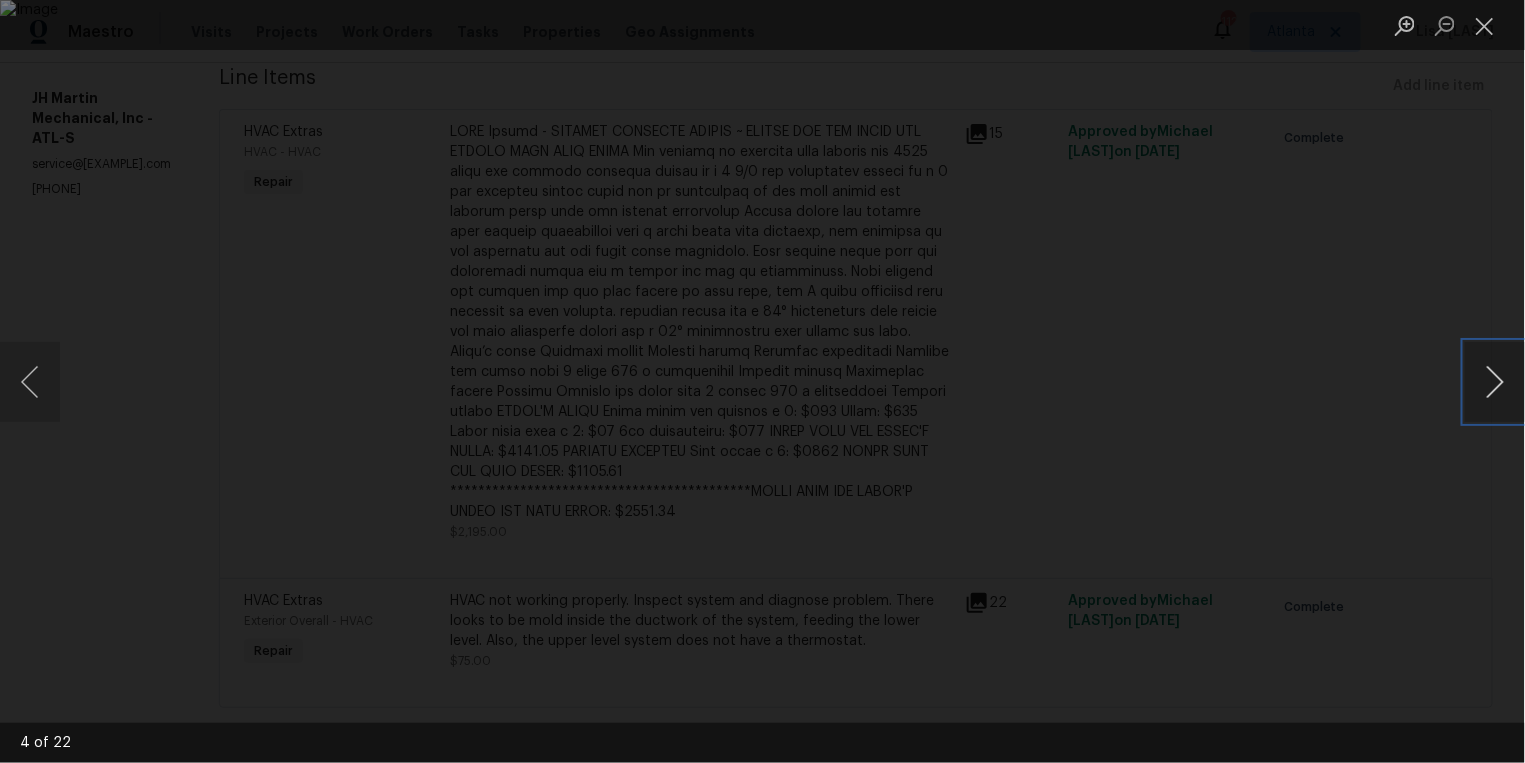 click at bounding box center (1495, 382) 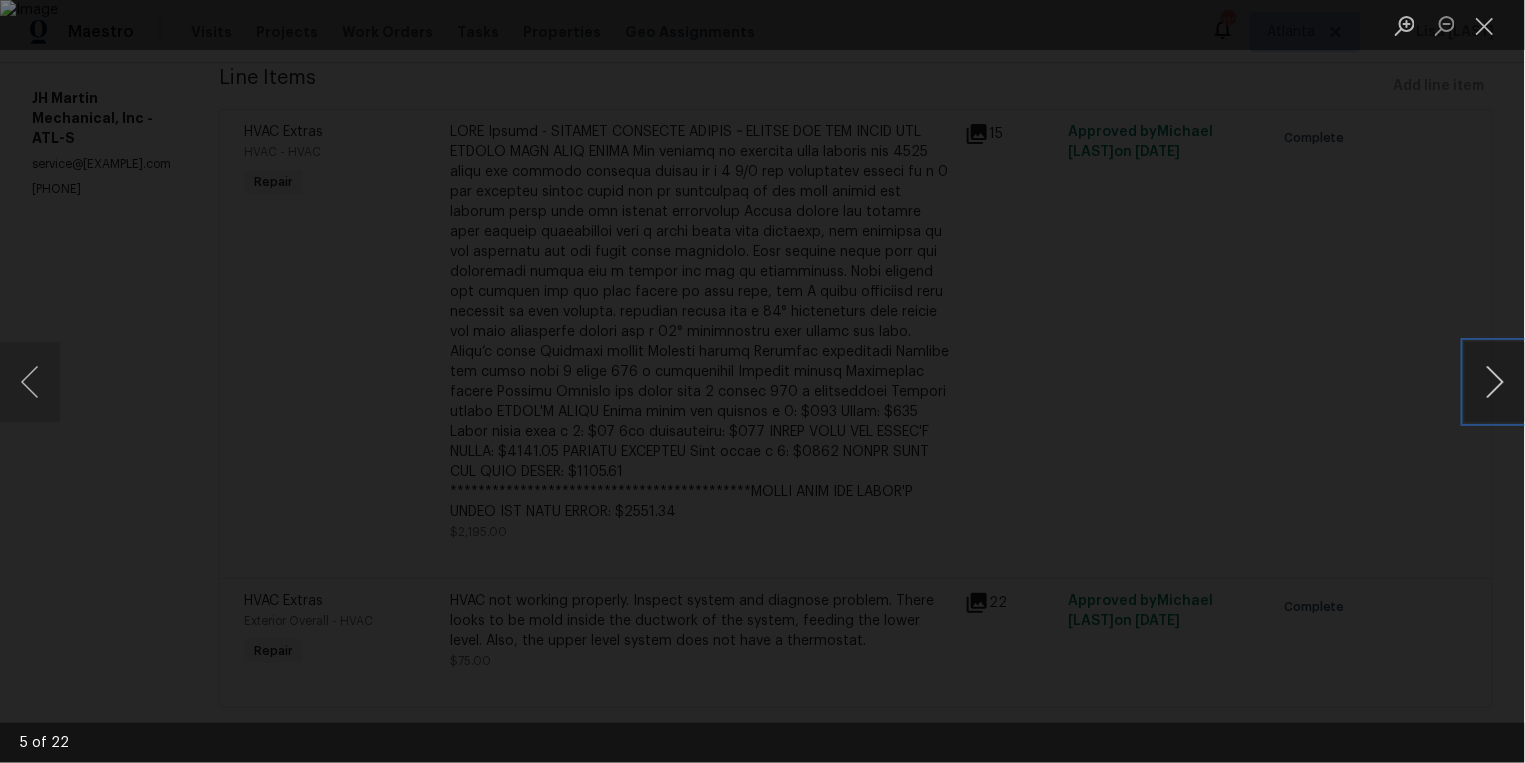 click at bounding box center (1495, 382) 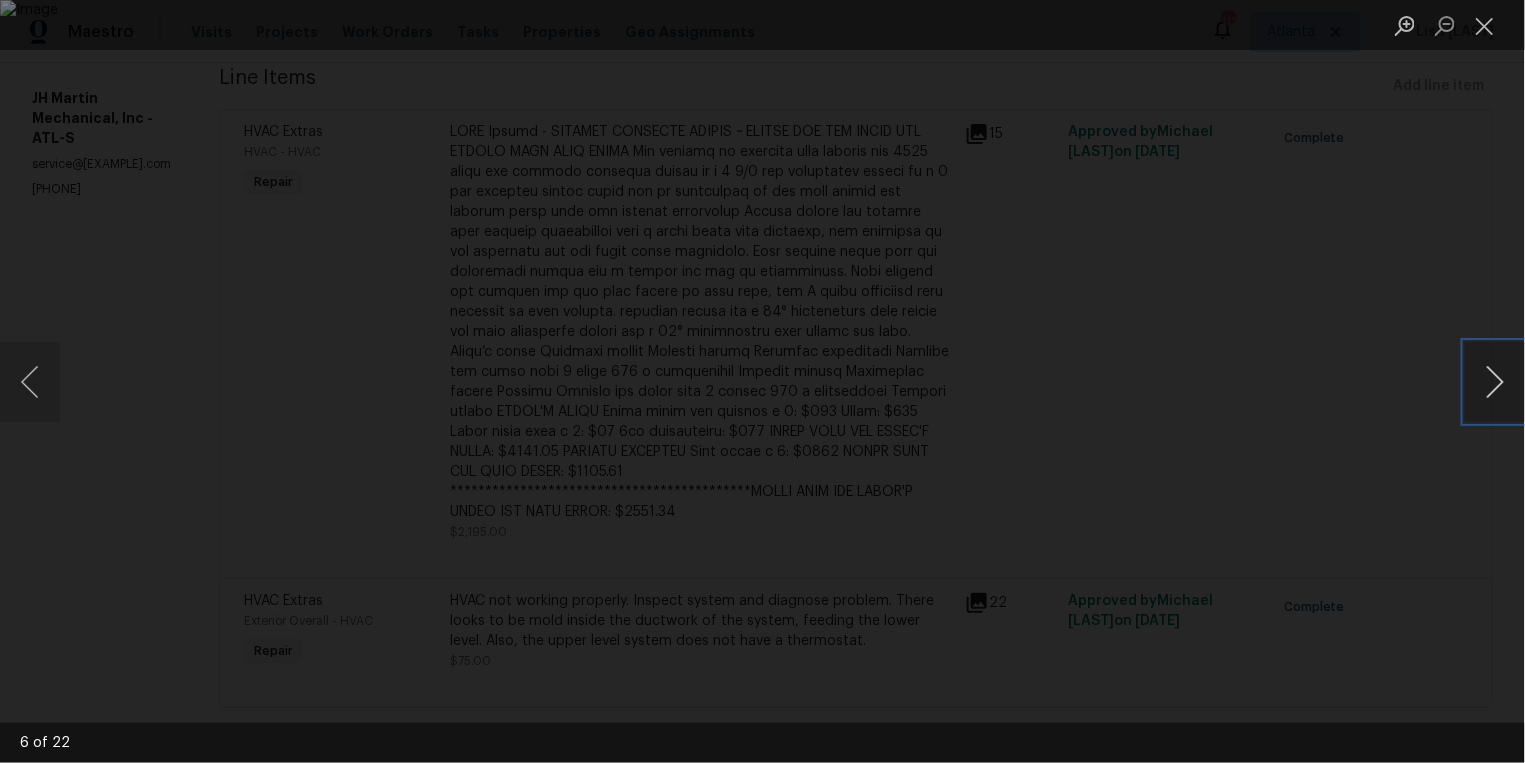 click at bounding box center (1495, 382) 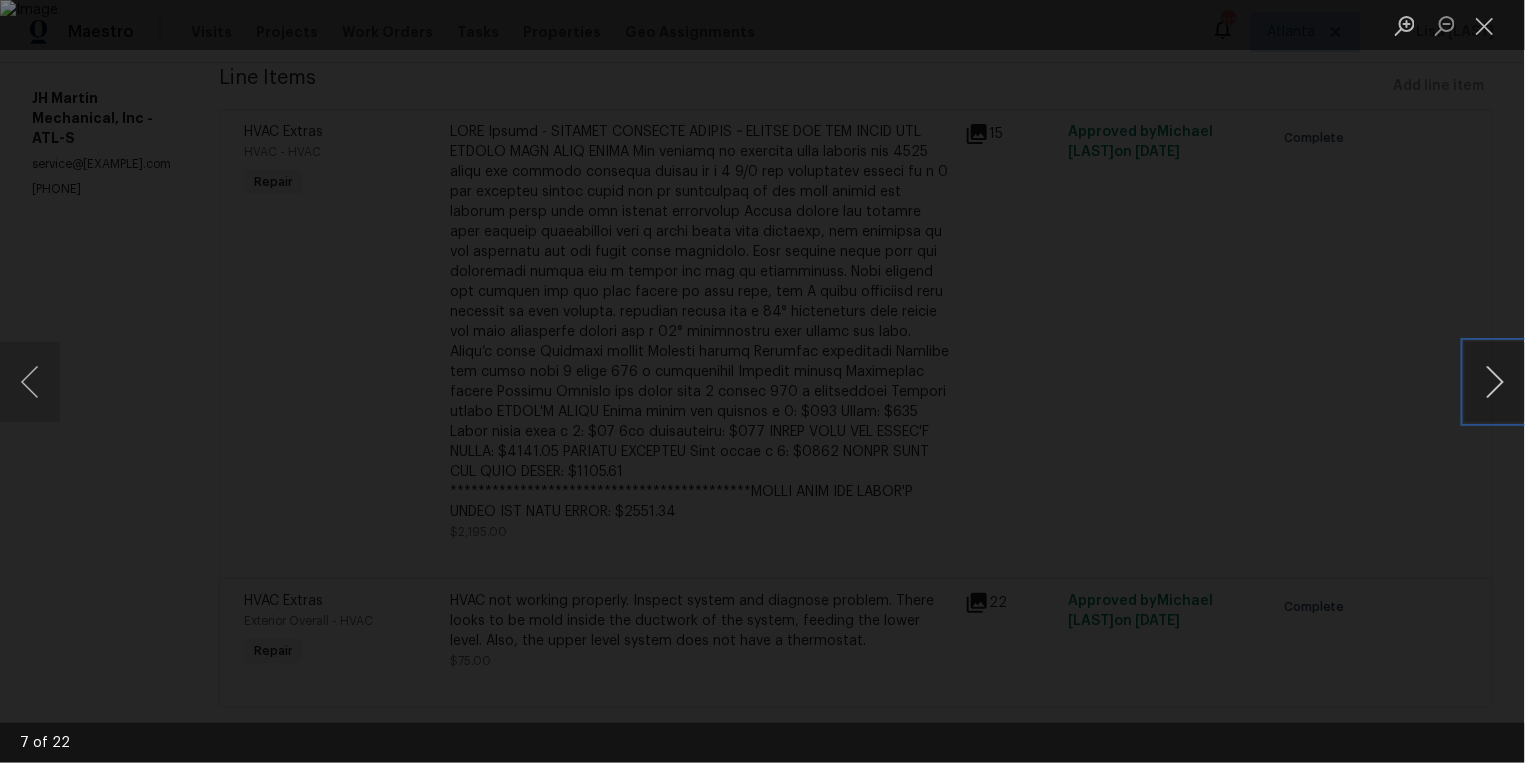 click at bounding box center [1495, 382] 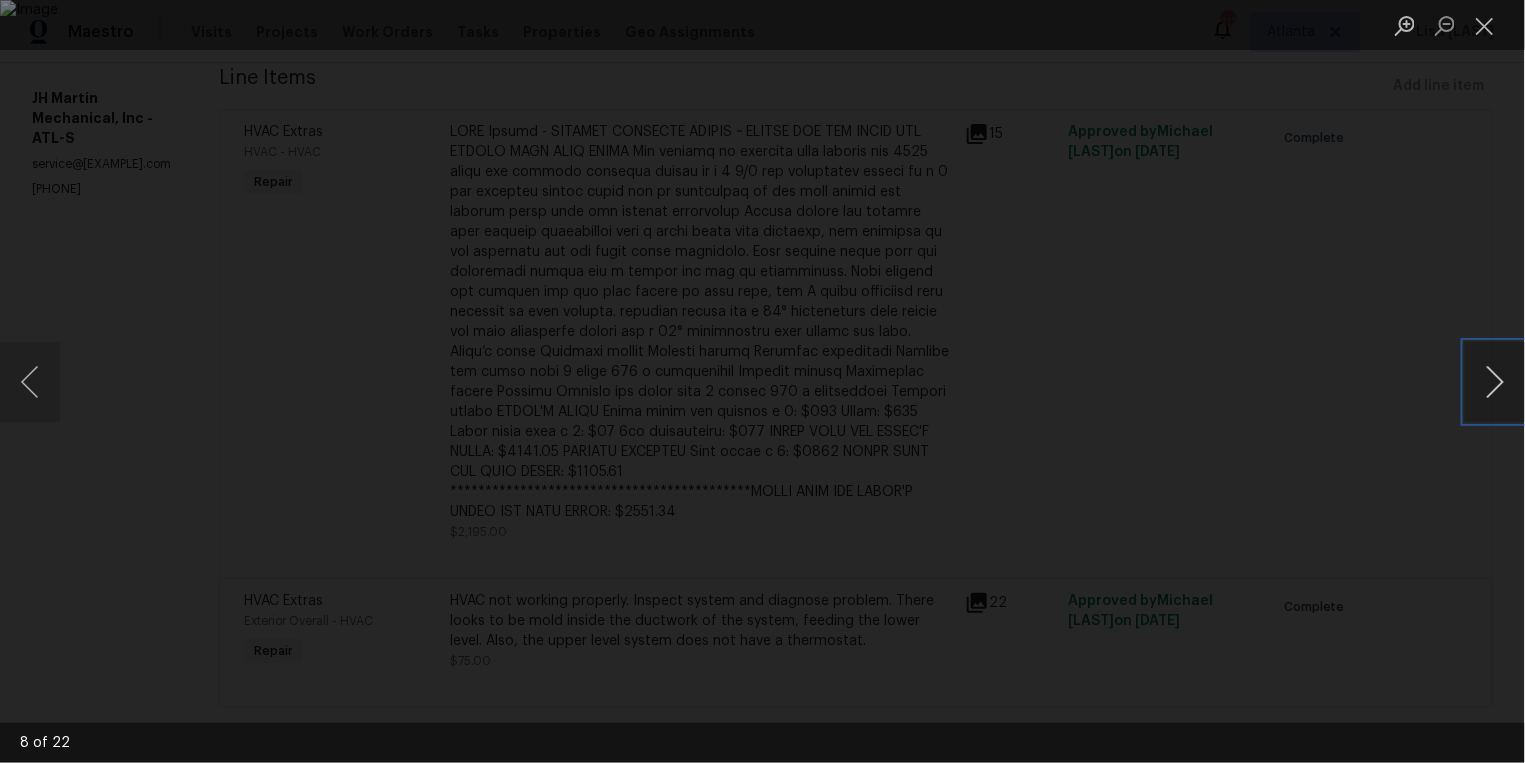 click at bounding box center (1495, 382) 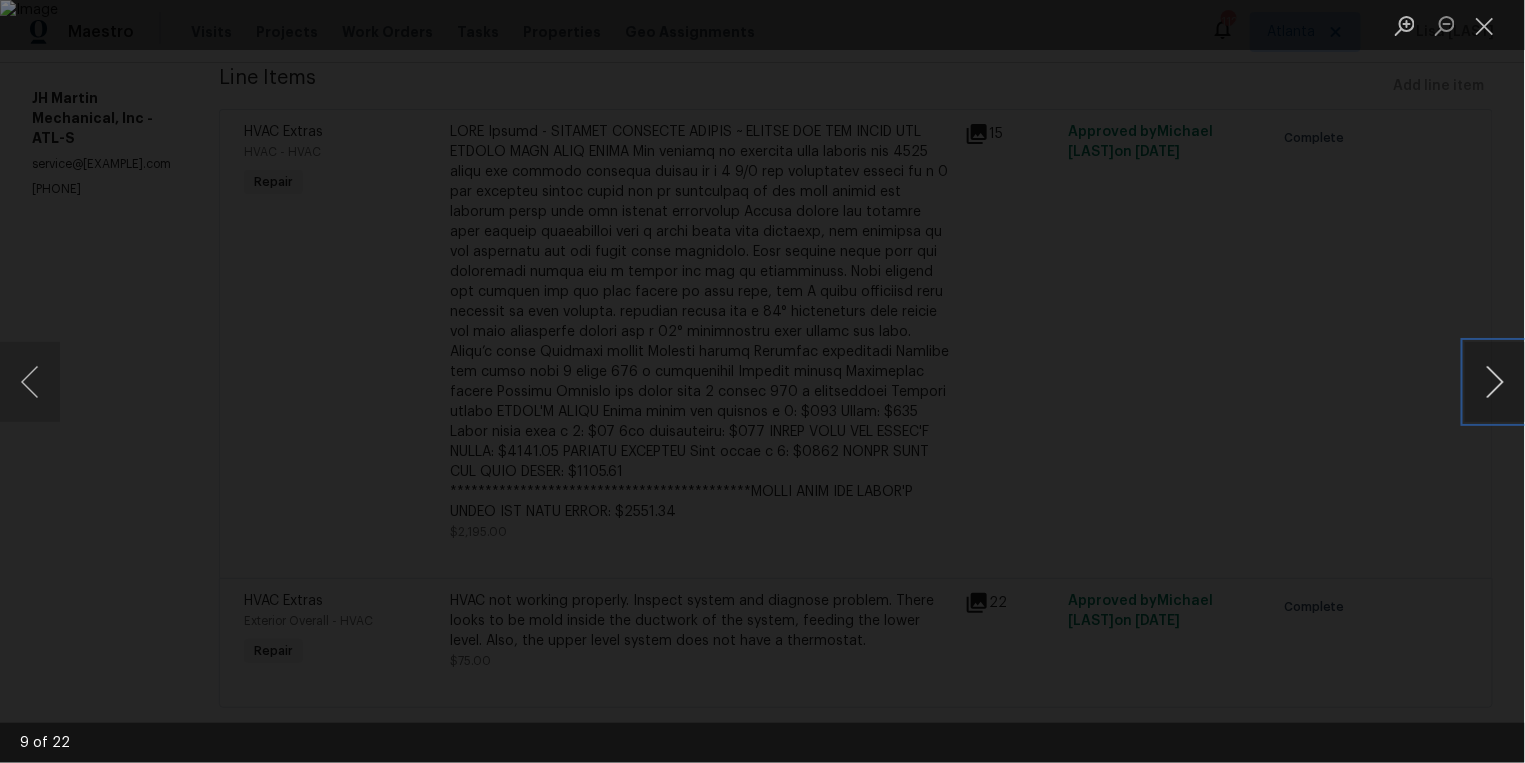 click at bounding box center (1495, 382) 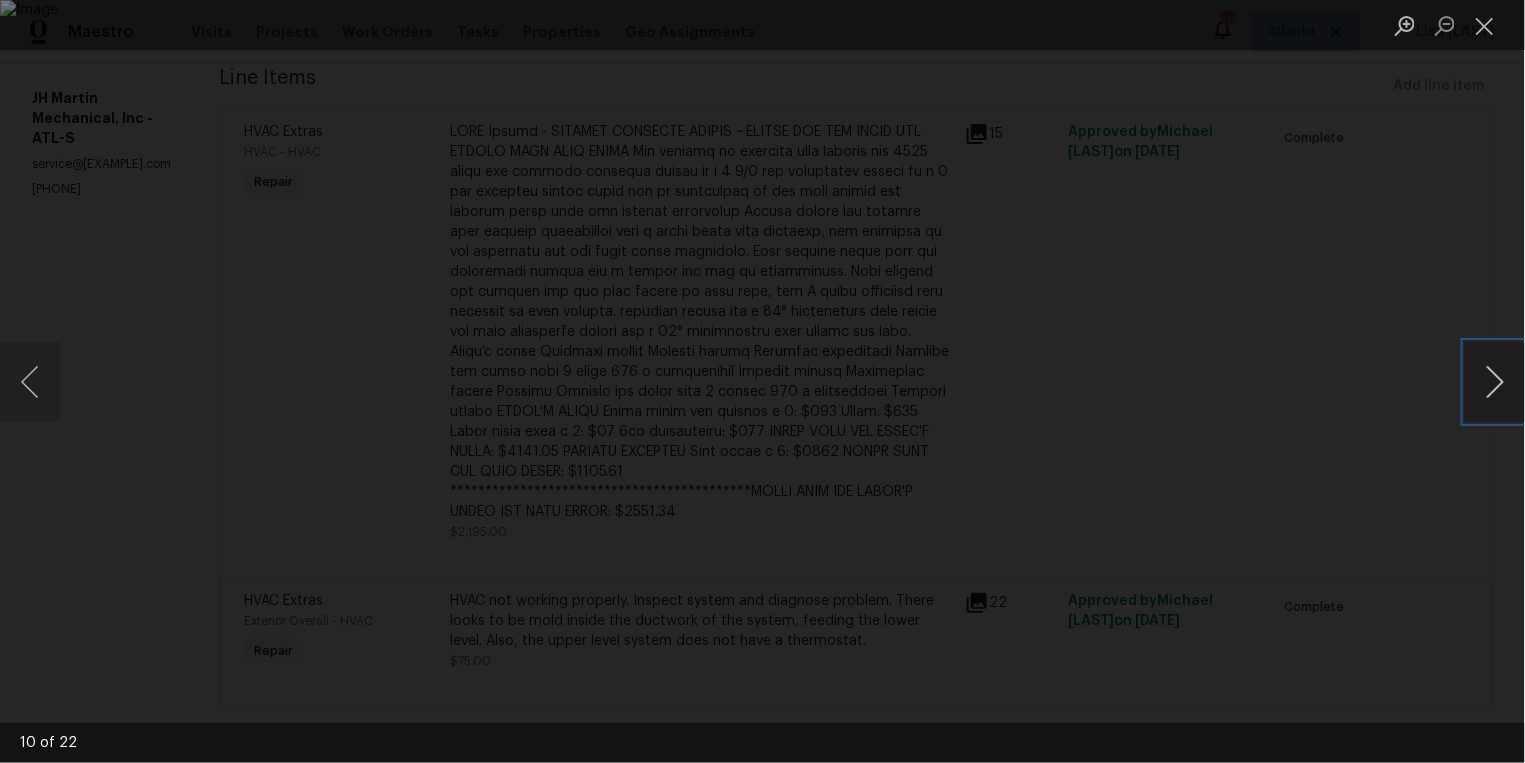 click at bounding box center (1495, 382) 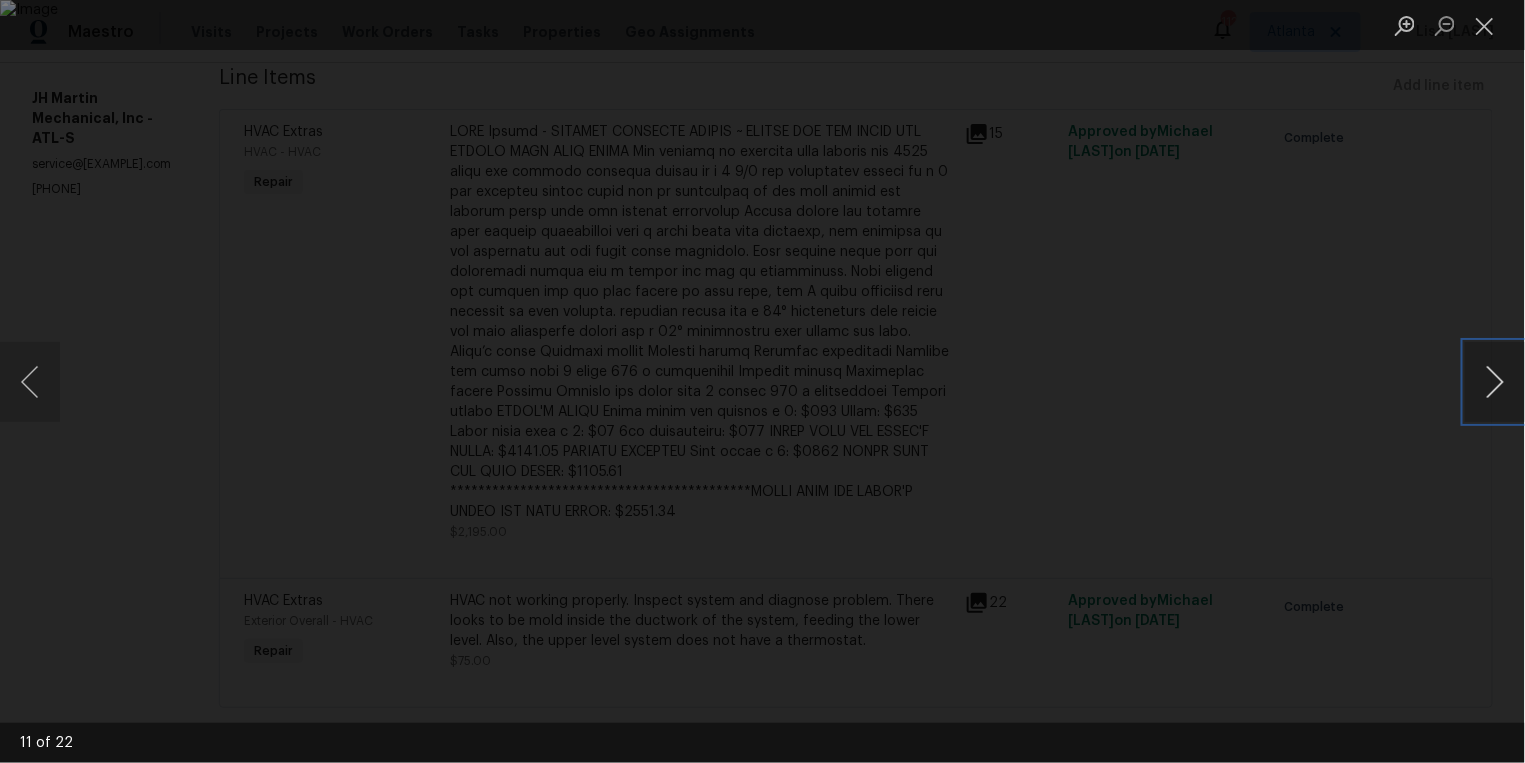 click at bounding box center [1495, 382] 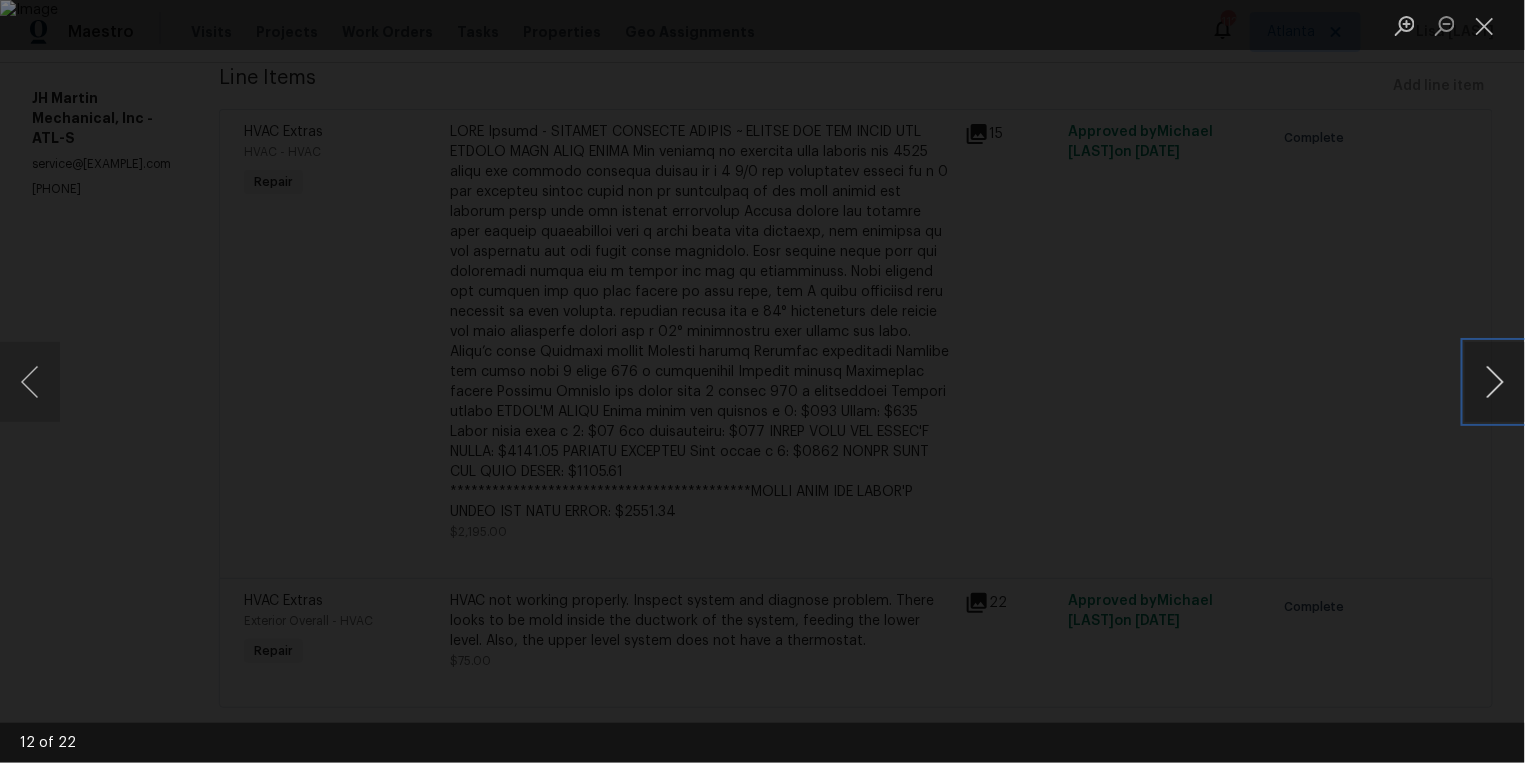 click at bounding box center (1495, 382) 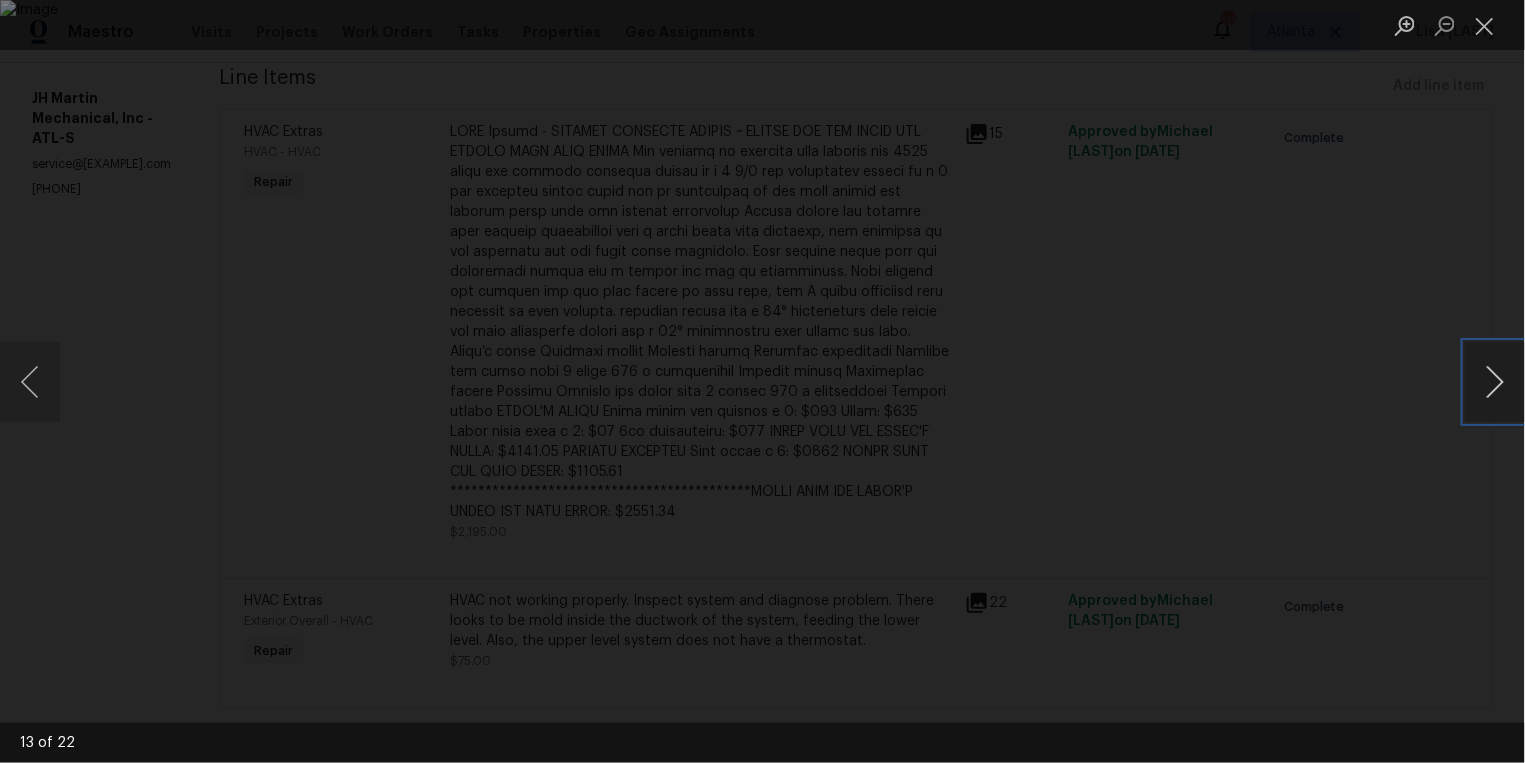 click at bounding box center (1495, 382) 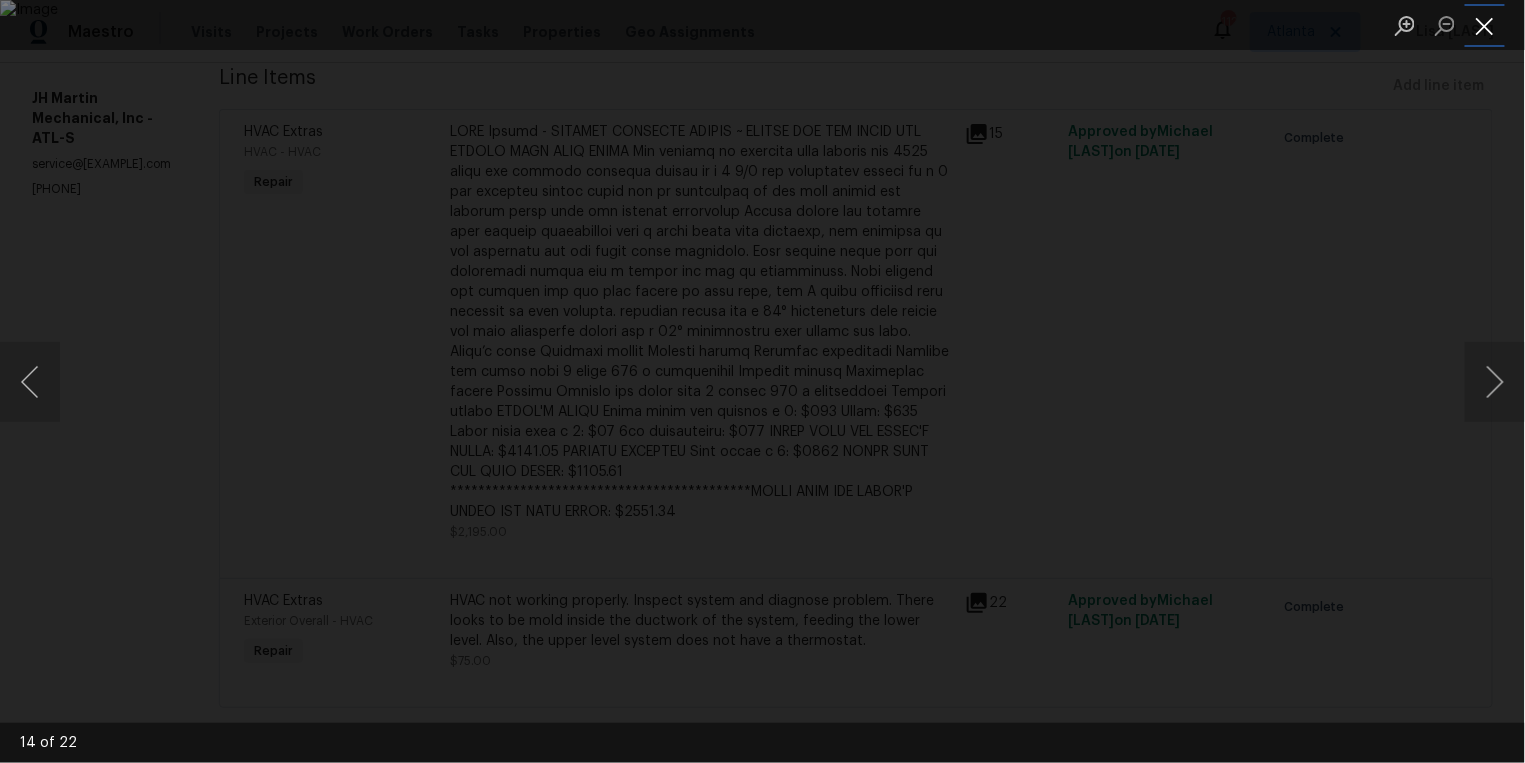 click at bounding box center (1485, 25) 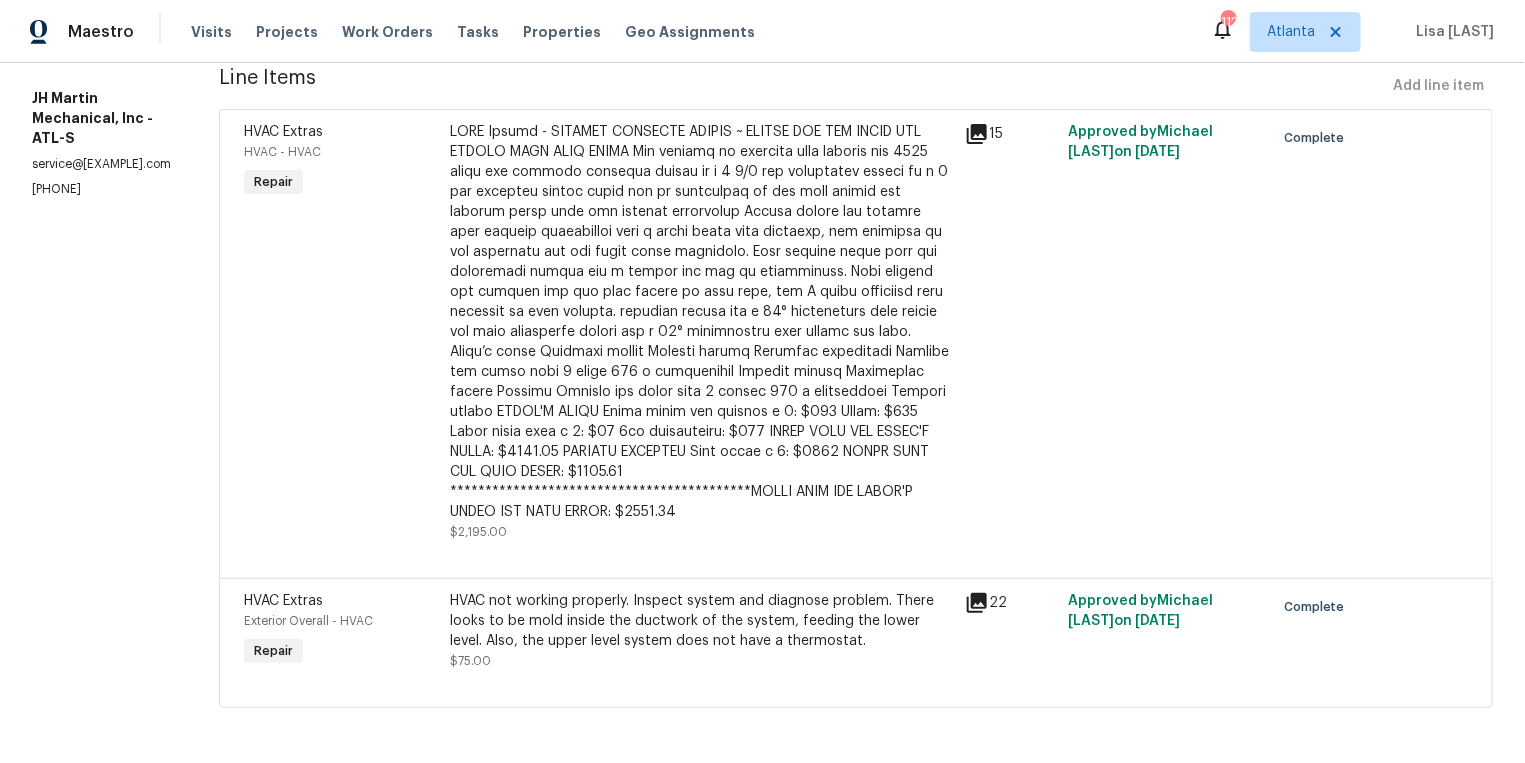 click on "Line Items" at bounding box center [802, 86] 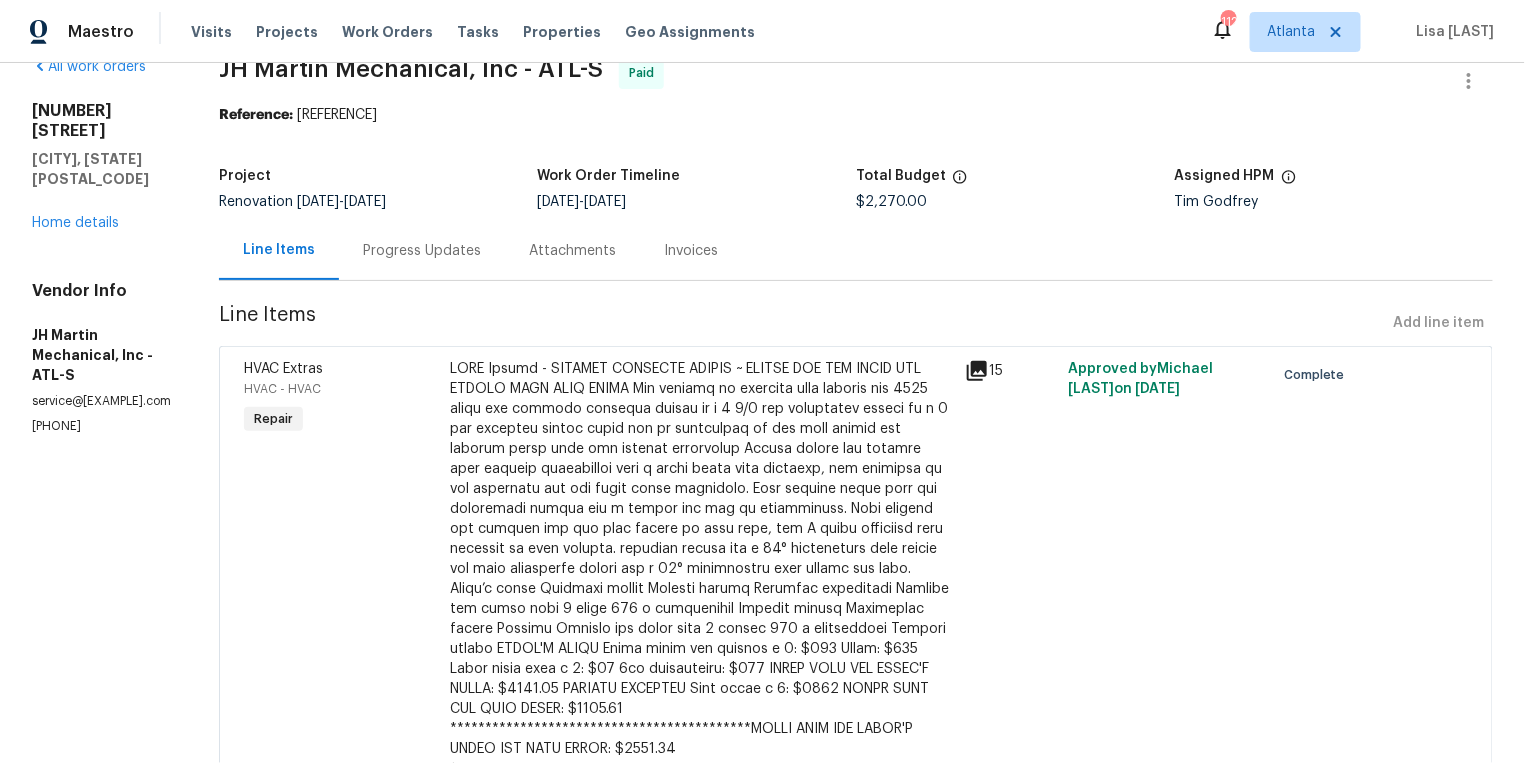 scroll, scrollTop: 0, scrollLeft: 0, axis: both 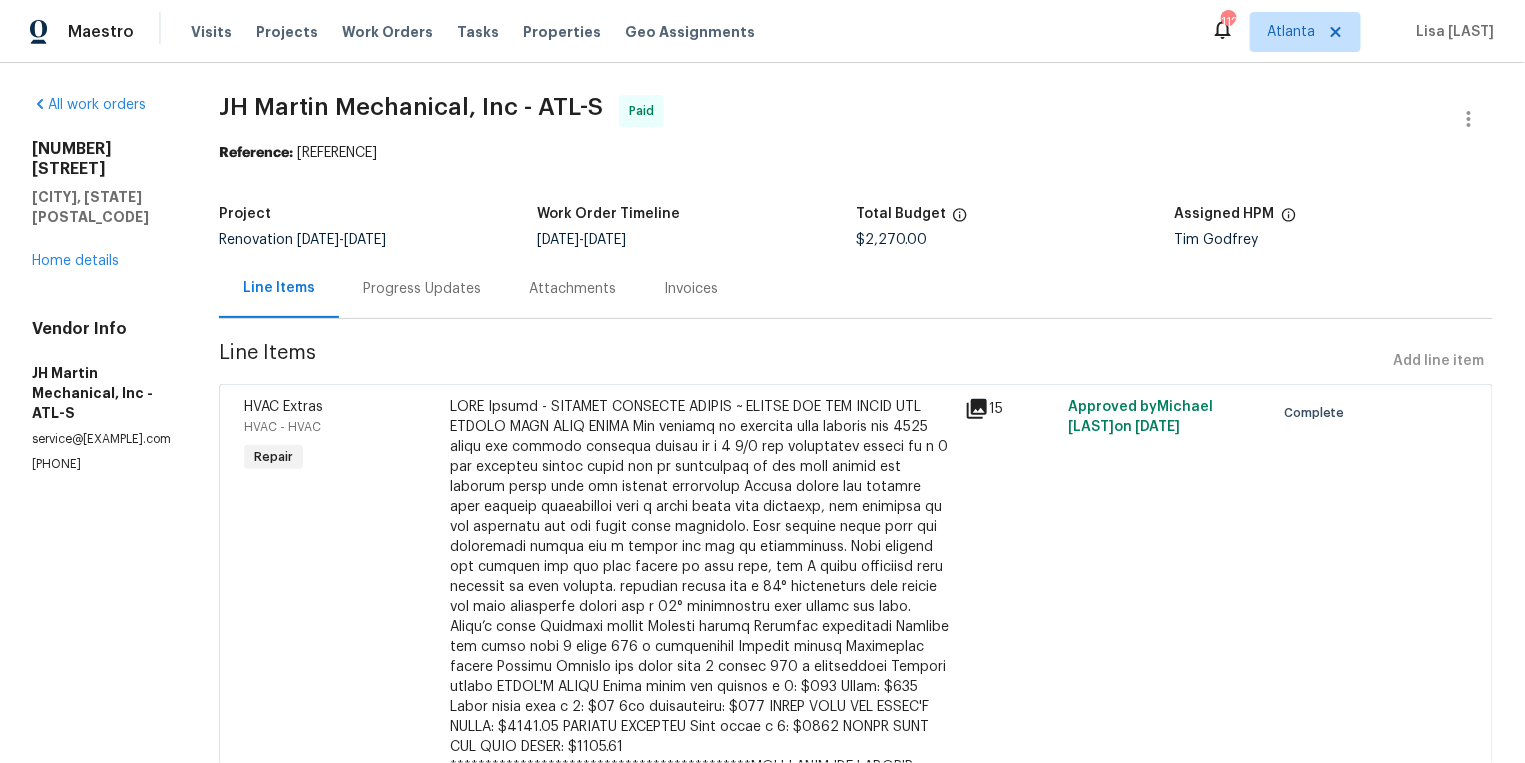 click on "JH Martin Mechanical, Inc - ATL-S Paid Reference:   41SBYV0EK263-3e0bf7871 Project Renovation   8/28/2024  -  9/12/2024 Work Order Timeline 8/28/2024  -  8/30/2024 Total Budget $2,270.00 Assigned HPM Tim Godfrey Line Items Progress Updates Attachments Invoices Line Items Add line item HVAC Extras HVAC - HVAC Repair $2,195.00   15 Approved by  Michael Gamel  on   8/29/2024 Complete HVAC Extras Exterior Overall - HVAC Repair HVAC not working properly. Inspect system and diagnose problem. There looks to be mold inside the ductwork of the system, feeding the lower level. Also, the upper level system does not have a thermostat. $75.00   22 Approved by  Michael Gamel  on   8/22/2024 Complete" at bounding box center (856, 551) 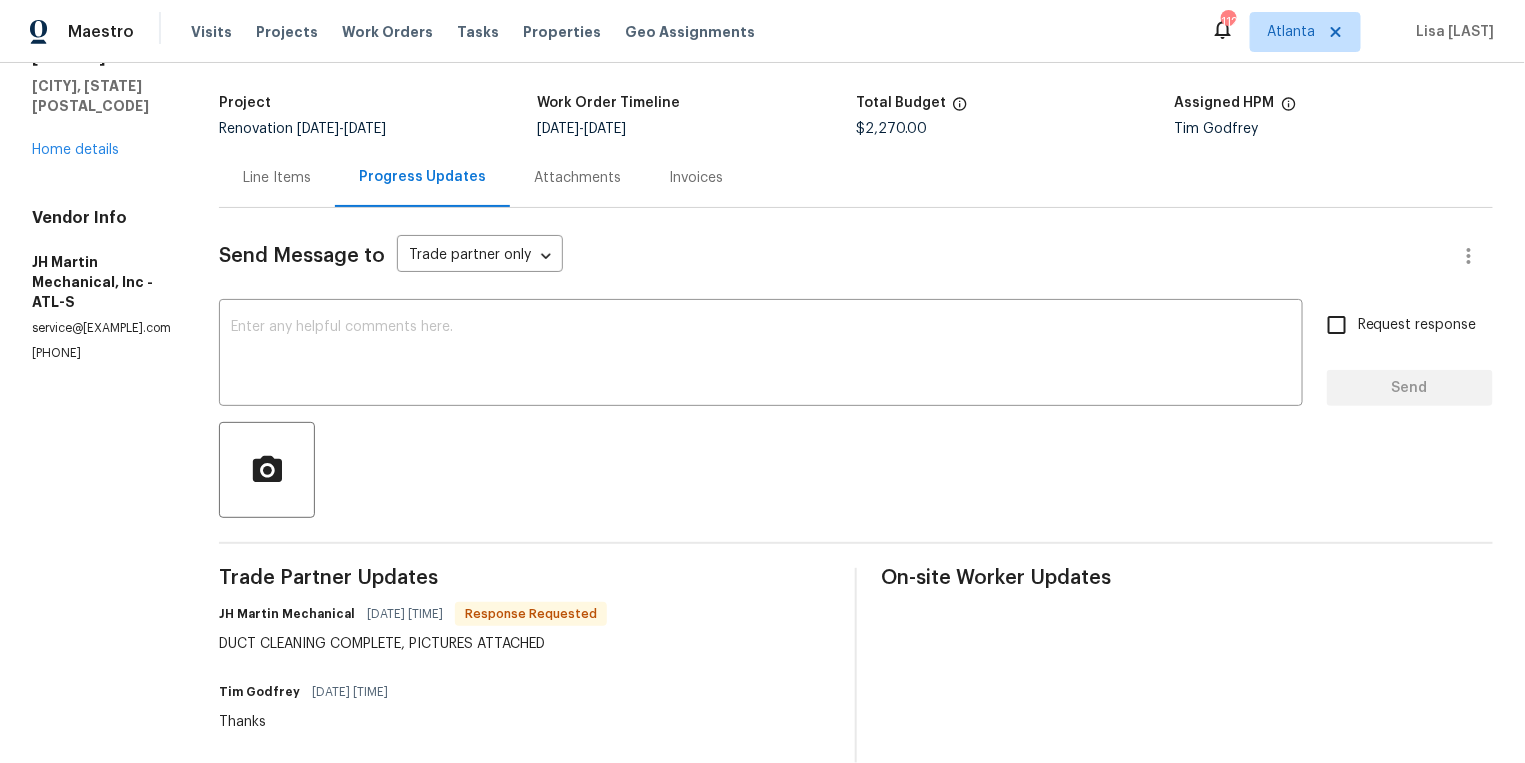 scroll, scrollTop: 0, scrollLeft: 0, axis: both 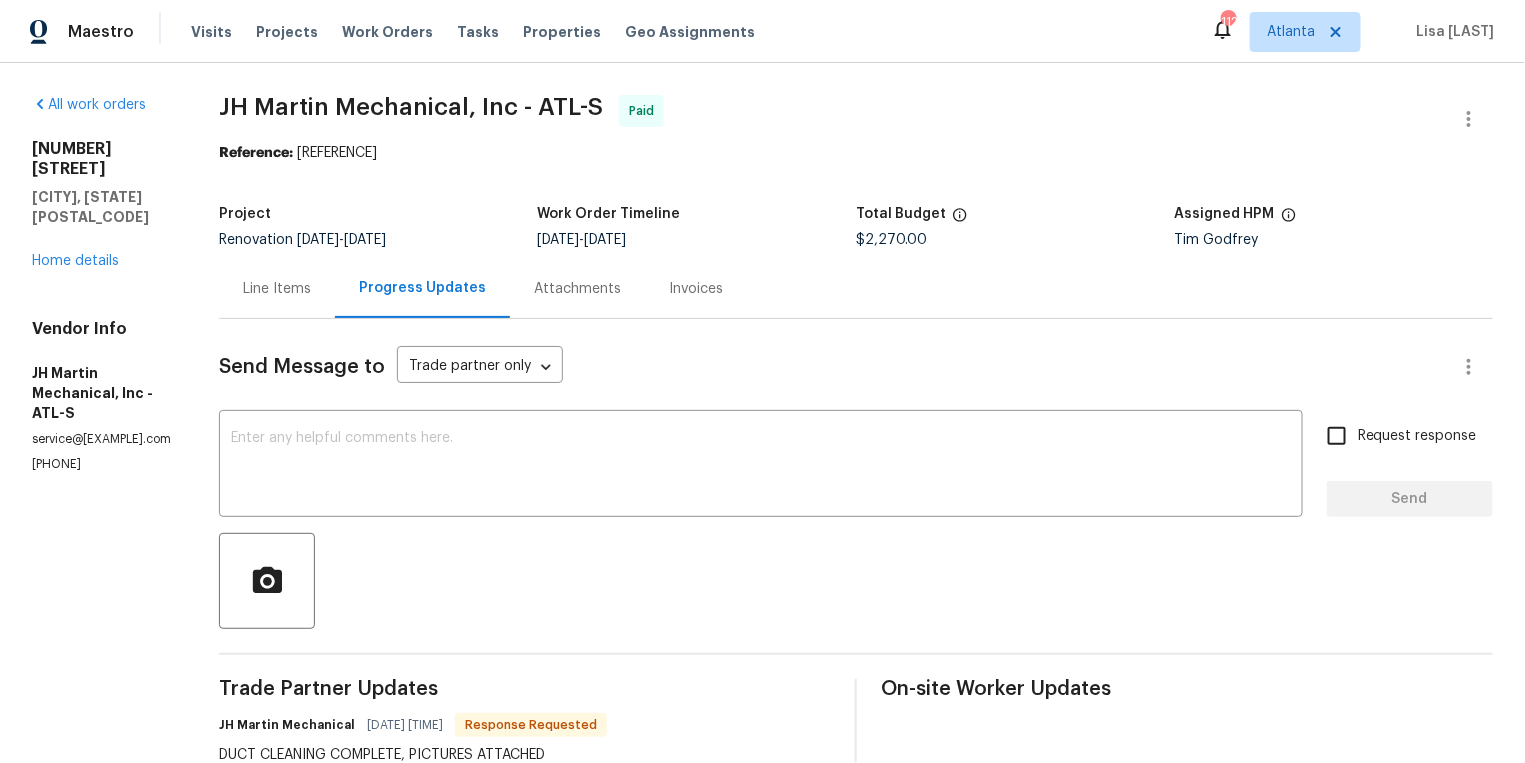 click on "Line Items" at bounding box center (277, 289) 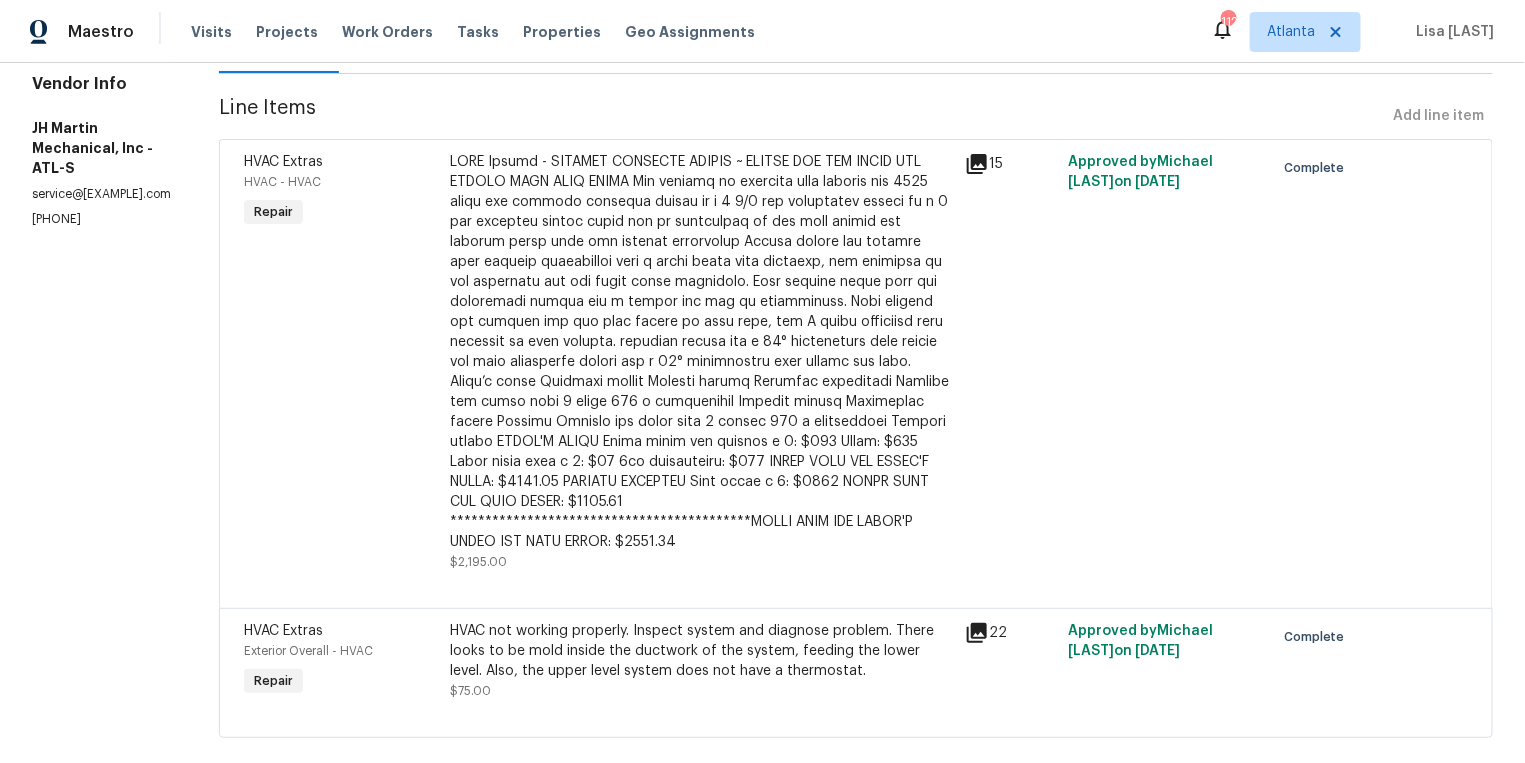 scroll, scrollTop: 240, scrollLeft: 0, axis: vertical 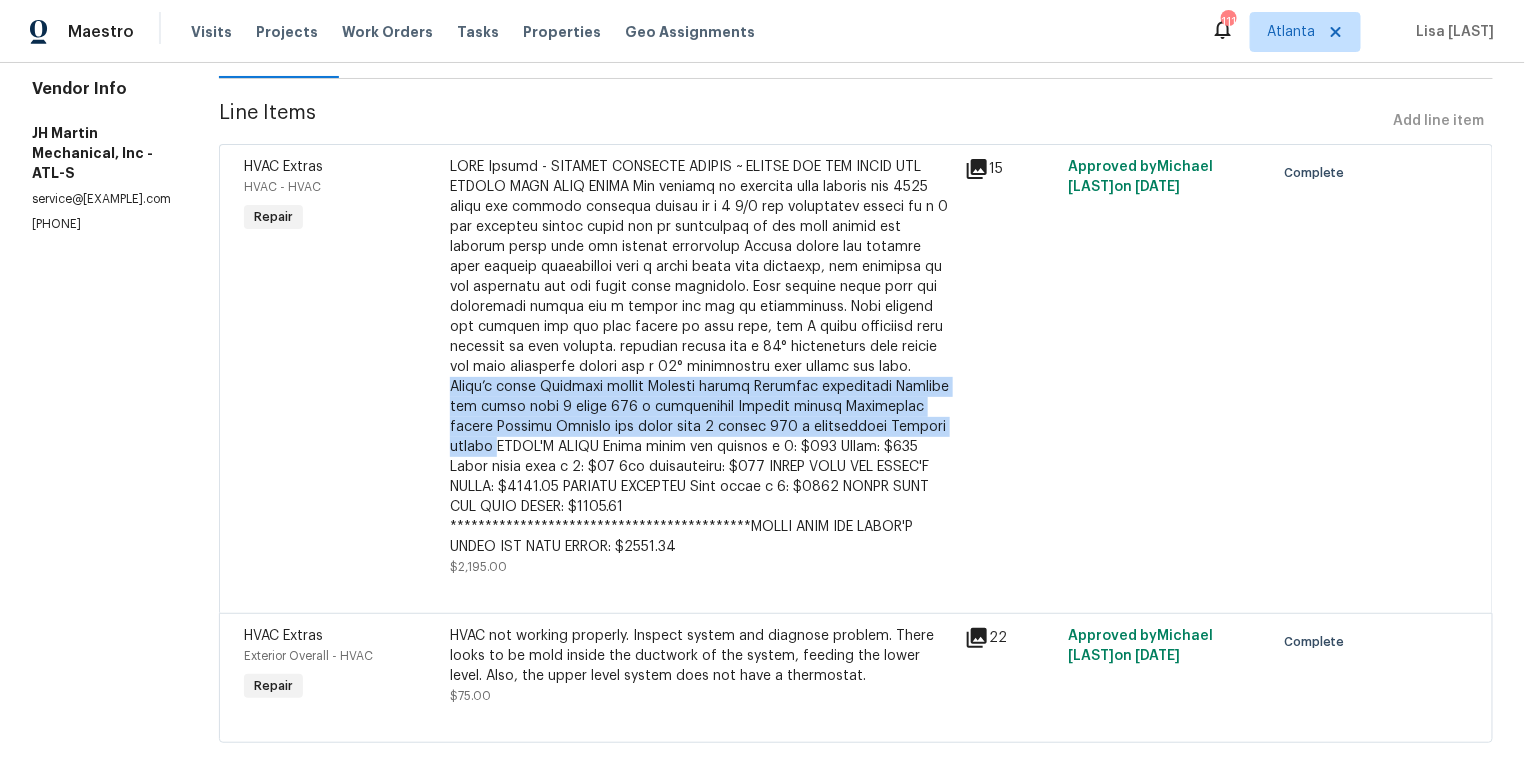drag, startPoint x: 717, startPoint y: 384, endPoint x: 803, endPoint y: 446, distance: 106.01887 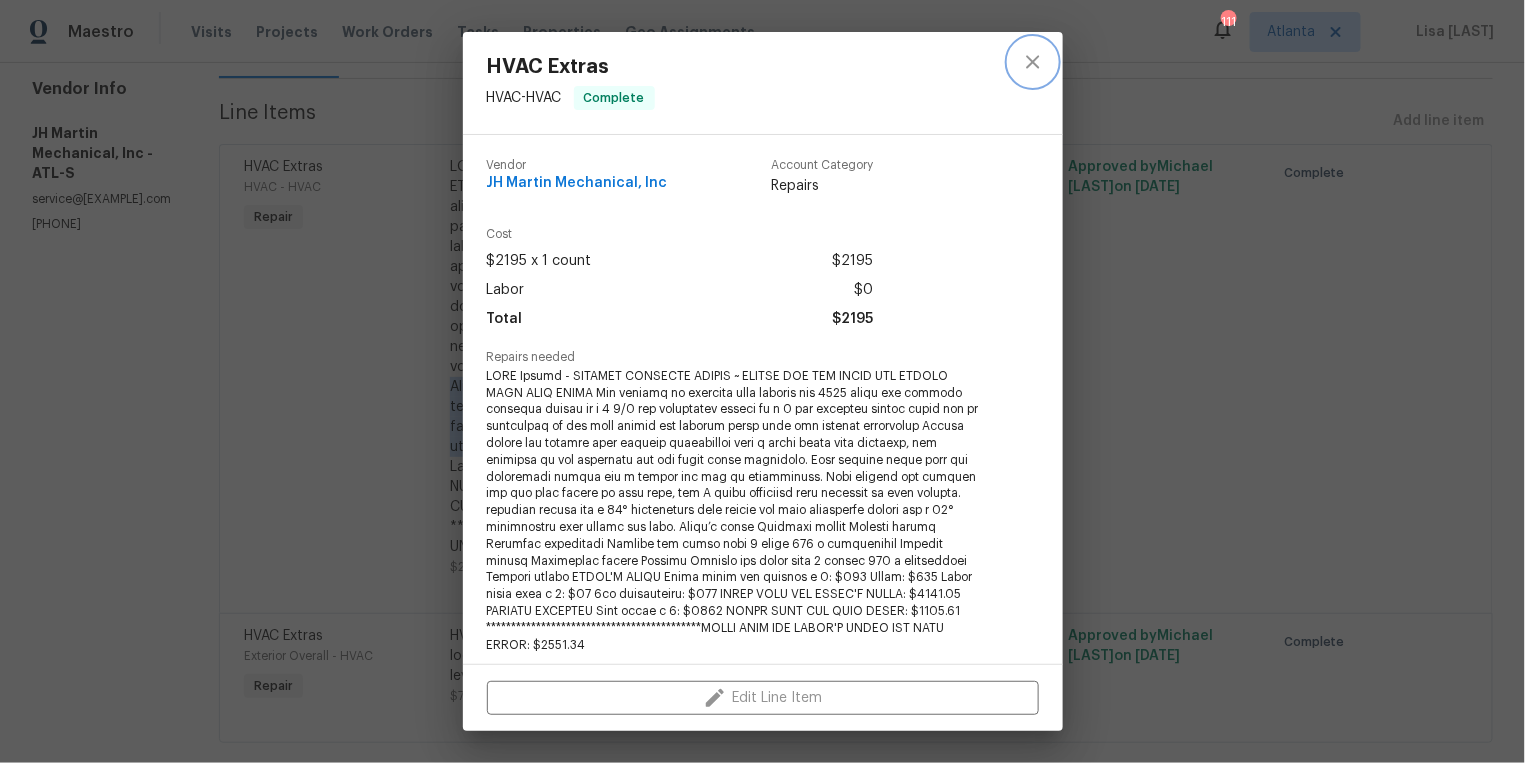 click at bounding box center [1033, 62] 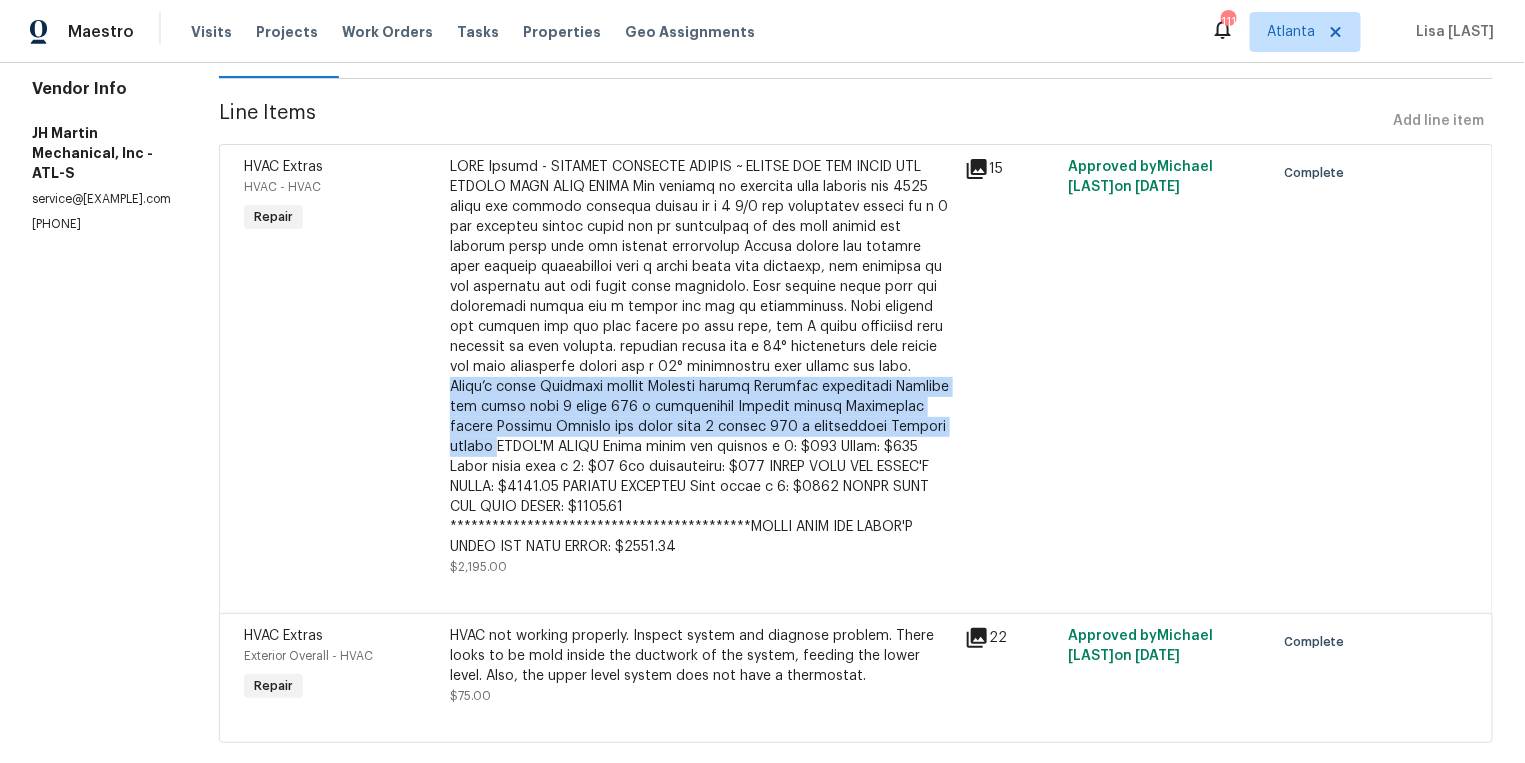 copy on "Today’s visit Upstairs system Replace filter Replaced thermostat Cleaned out drain line 1 pound 410 a refrigerant Service system Downstairs system Replace Cleaned out drain line 2 pounds 410 a refrigerant Service system" 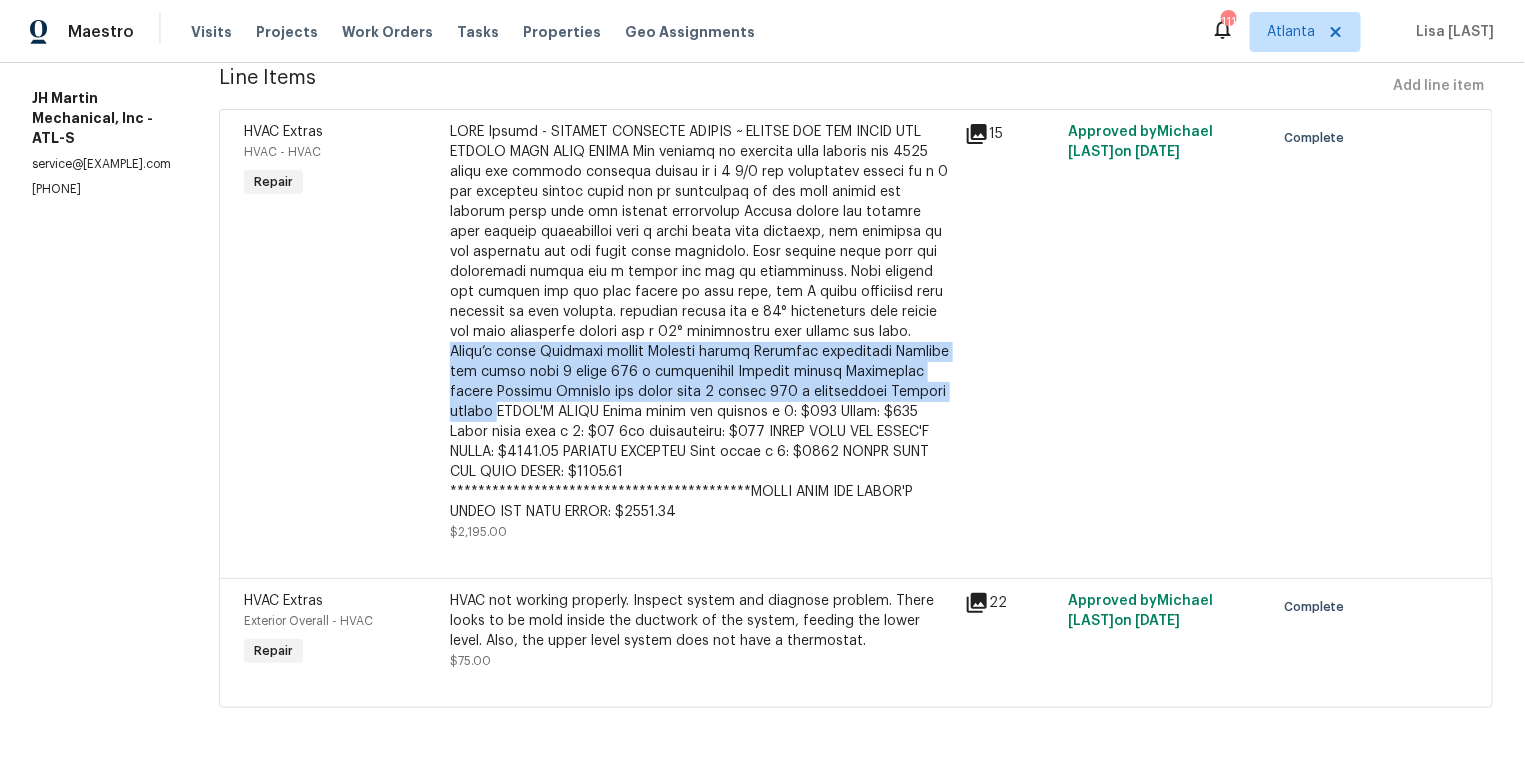 click at bounding box center (977, 134) 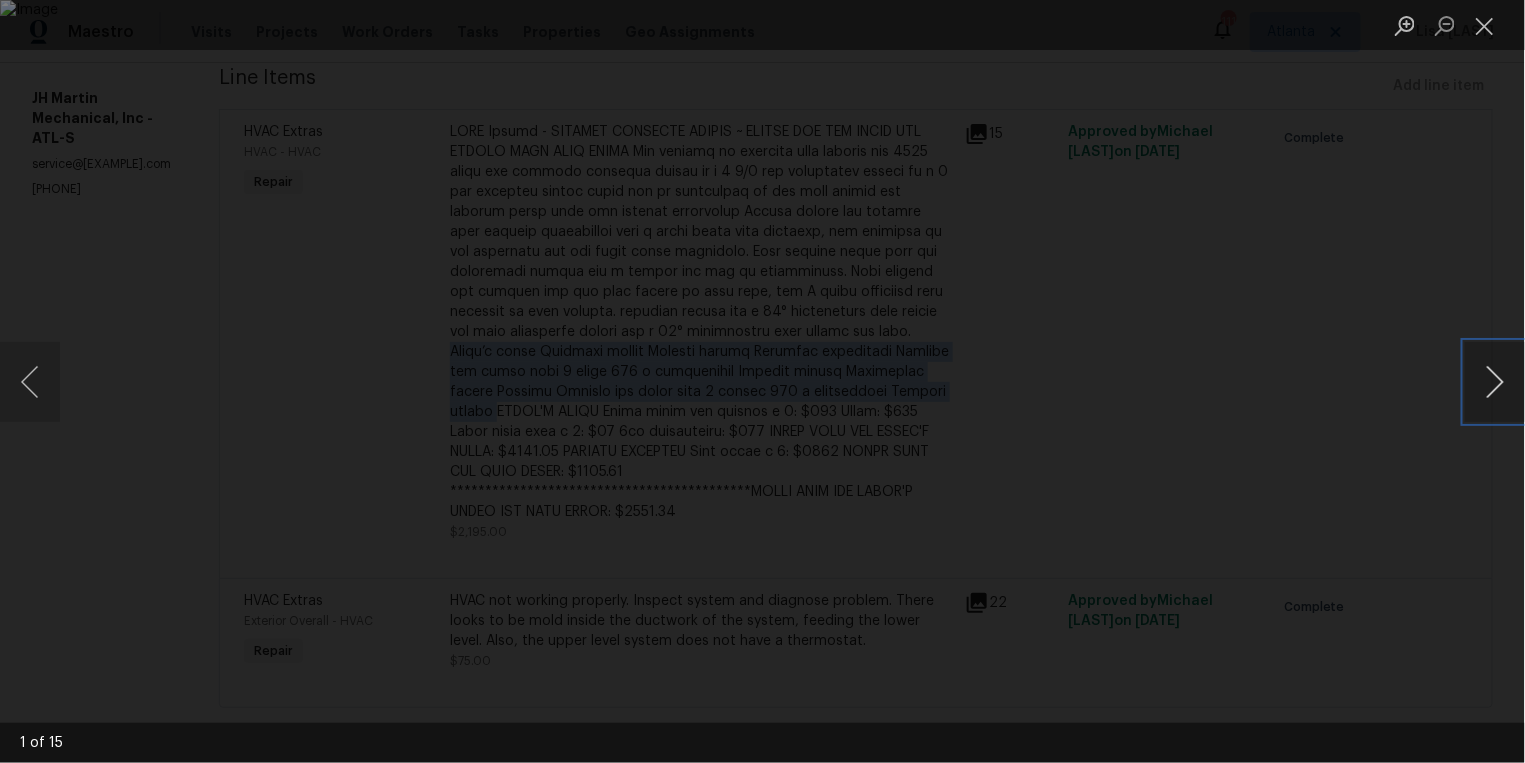 click at bounding box center (1495, 382) 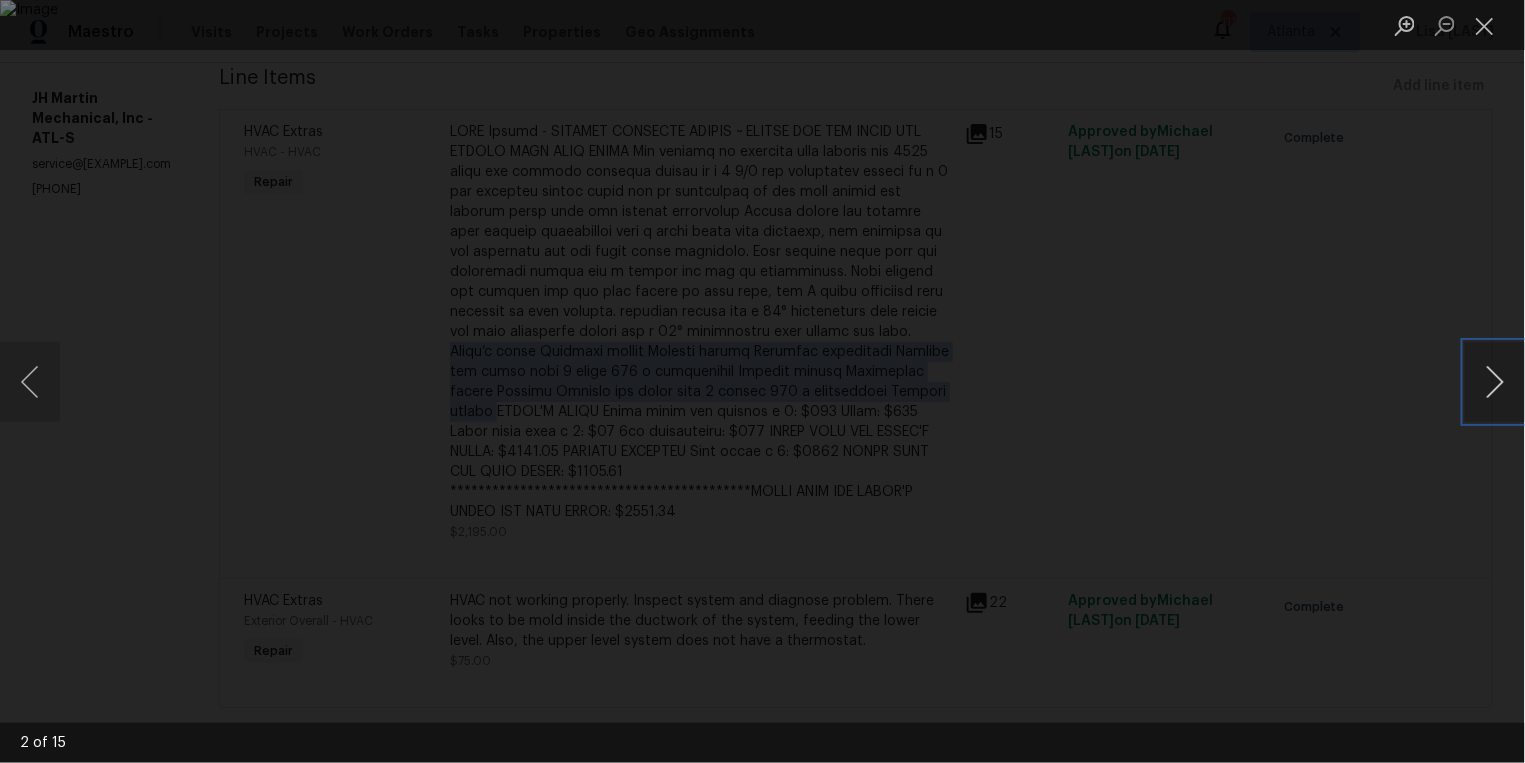click at bounding box center (1495, 382) 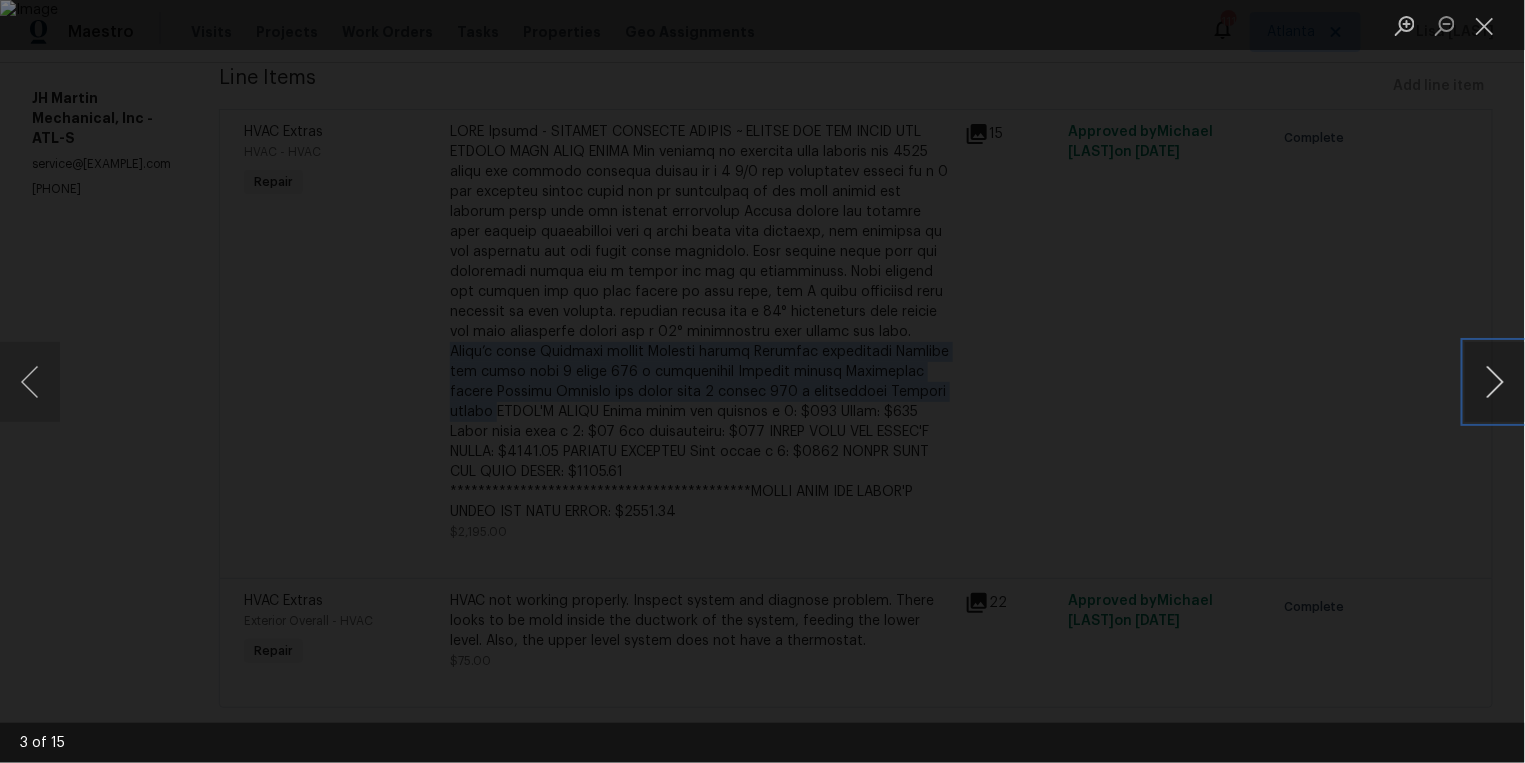 click at bounding box center (1495, 382) 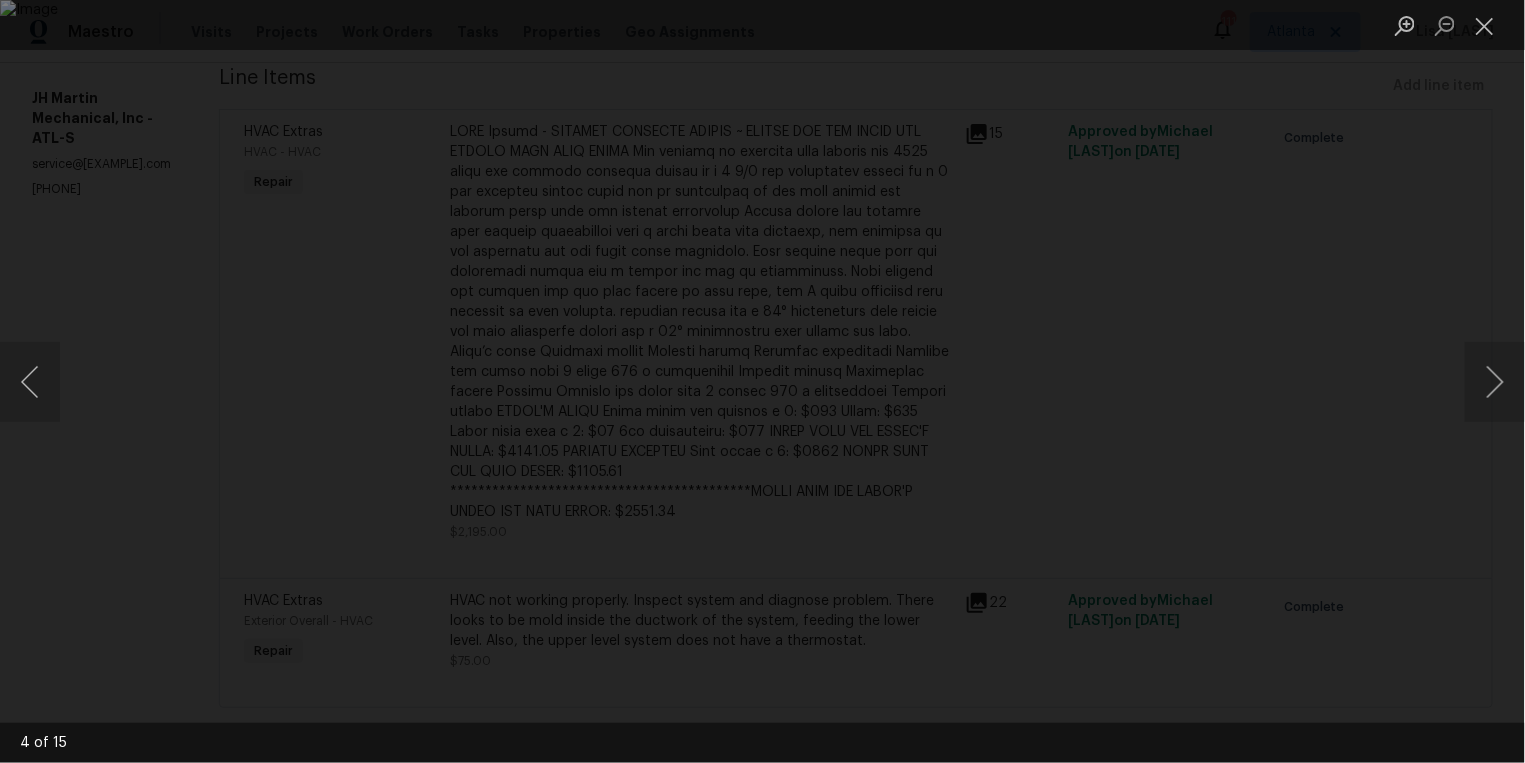 click at bounding box center (762, 381) 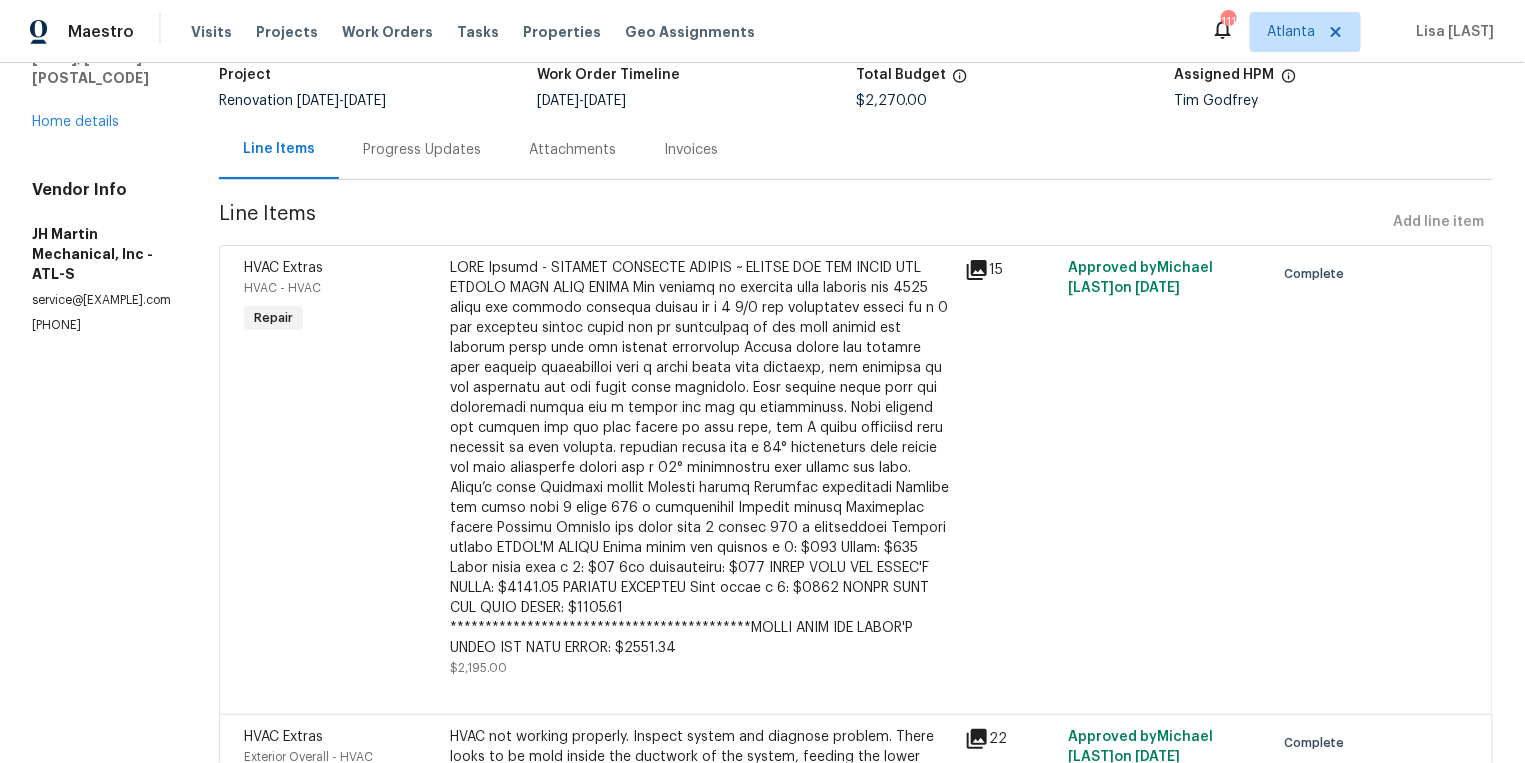 scroll, scrollTop: 0, scrollLeft: 0, axis: both 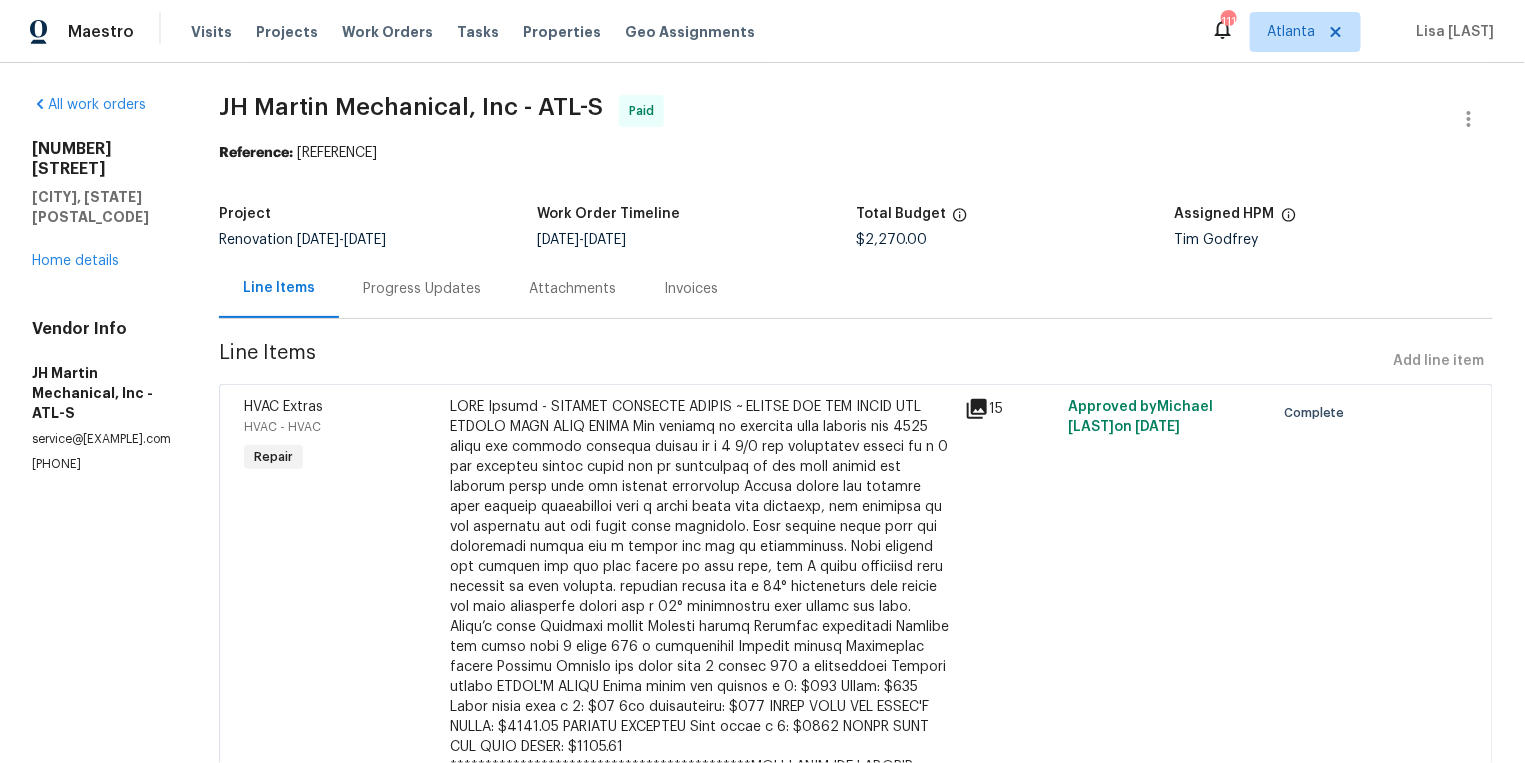 click on "Progress Updates" at bounding box center [422, 289] 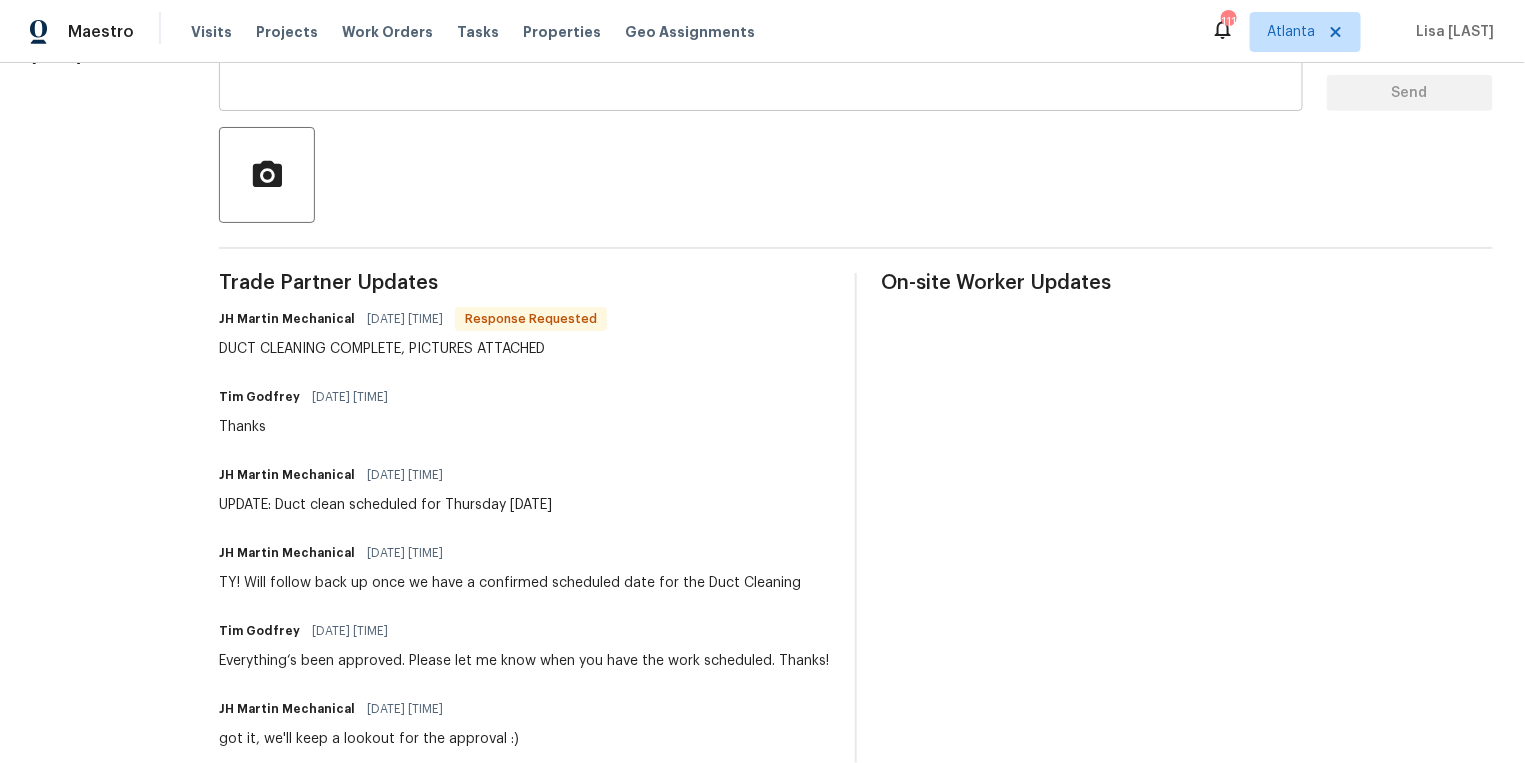 scroll, scrollTop: 366, scrollLeft: 0, axis: vertical 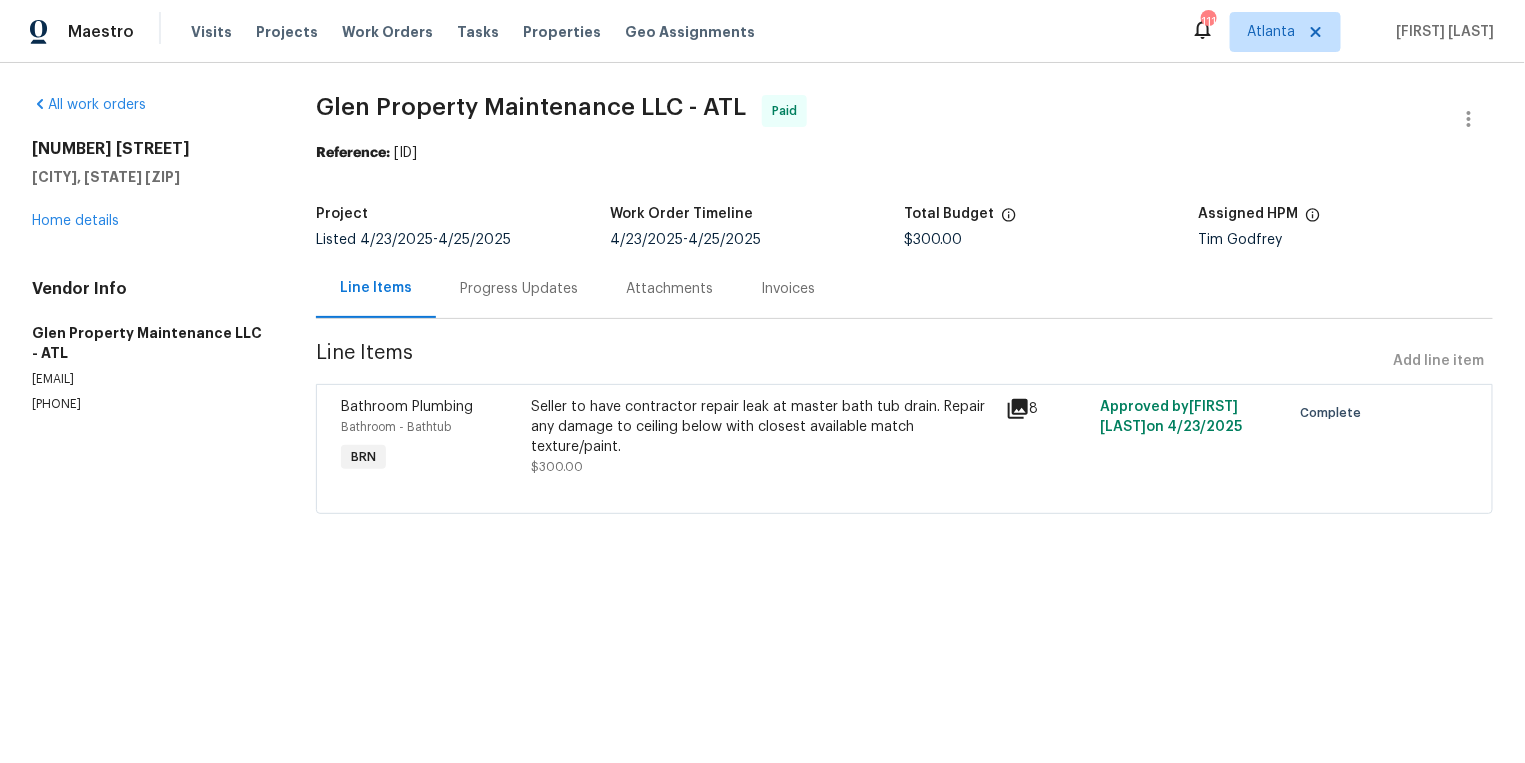 click at bounding box center (1018, 409) 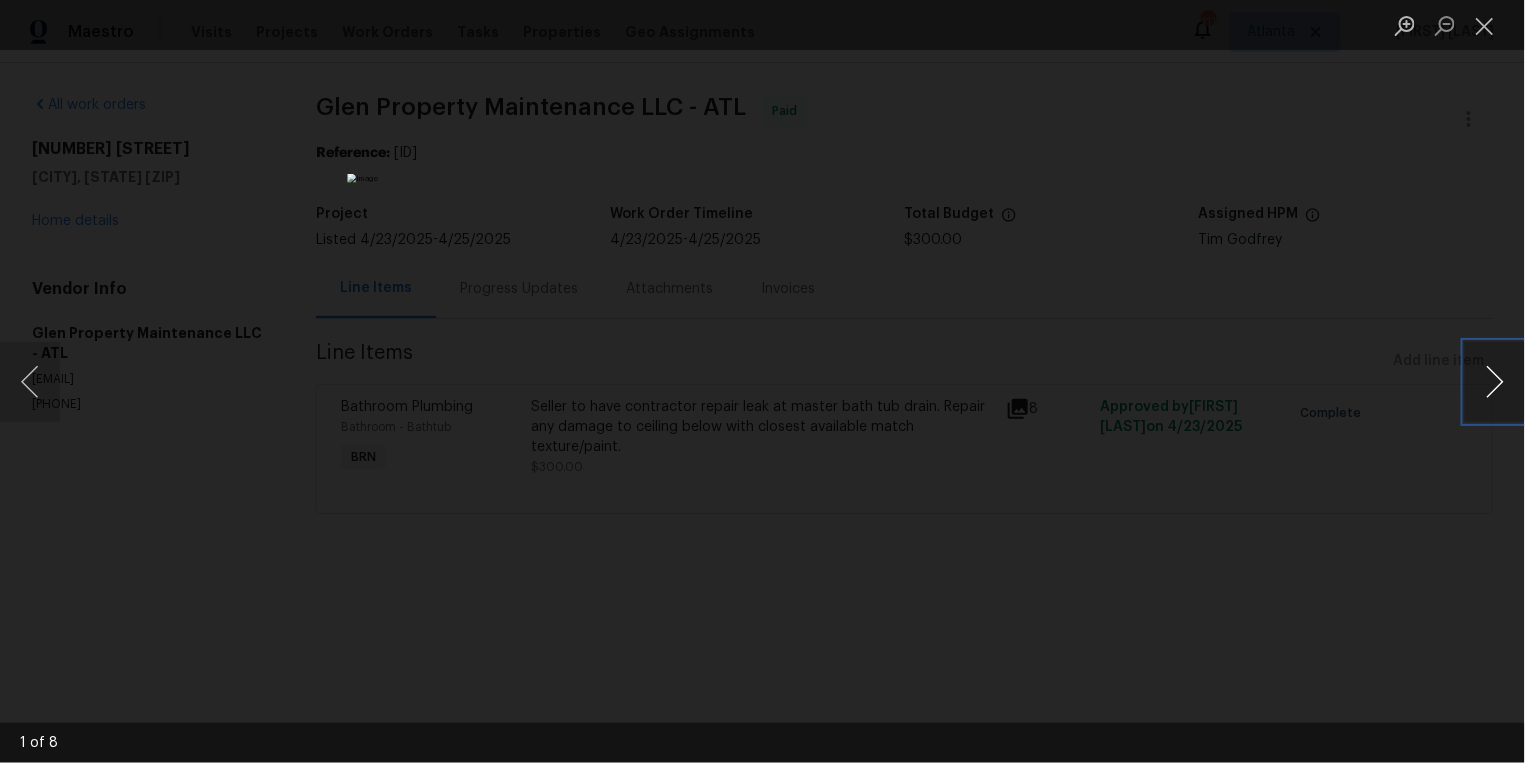 click at bounding box center [1495, 382] 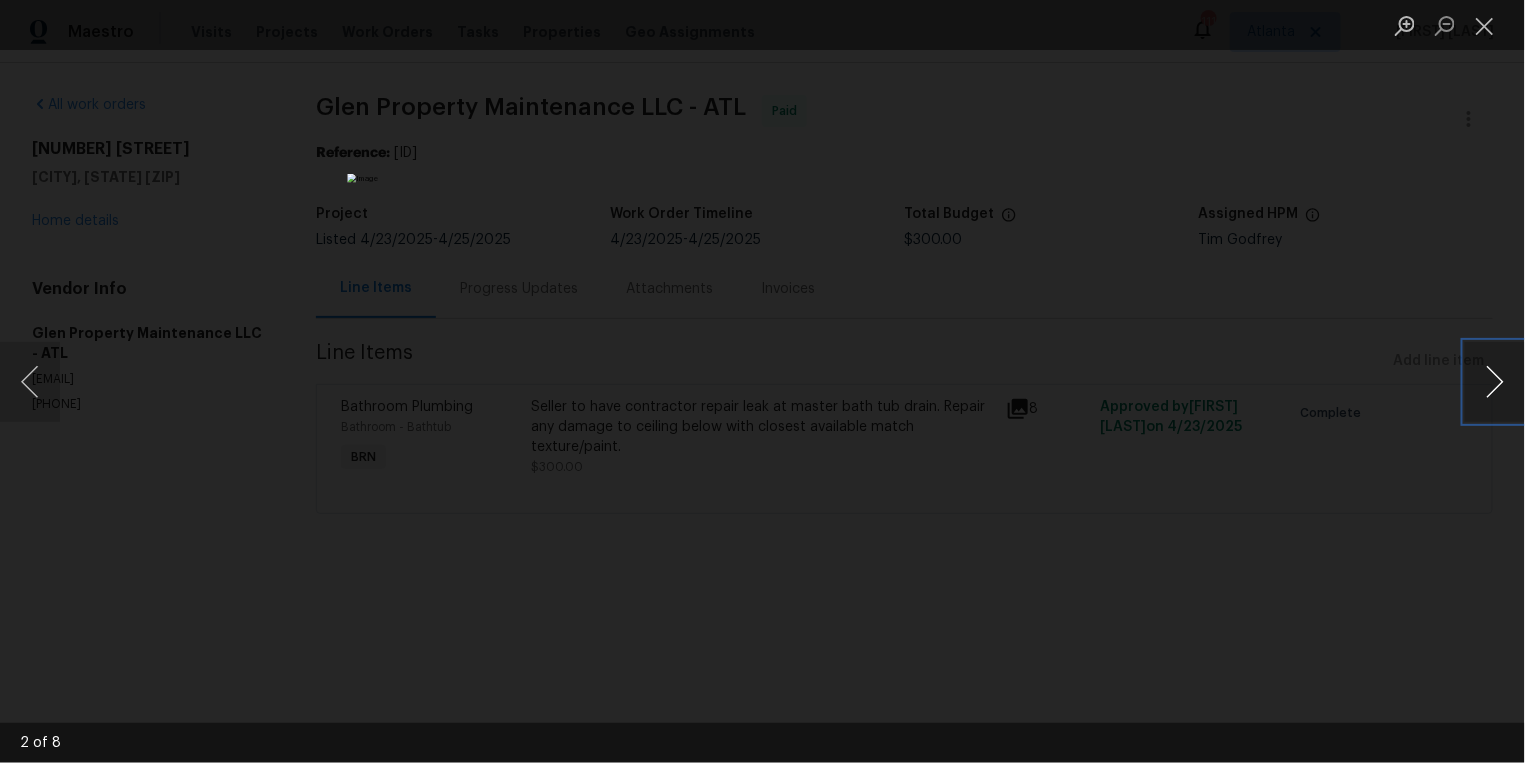 click at bounding box center (1495, 382) 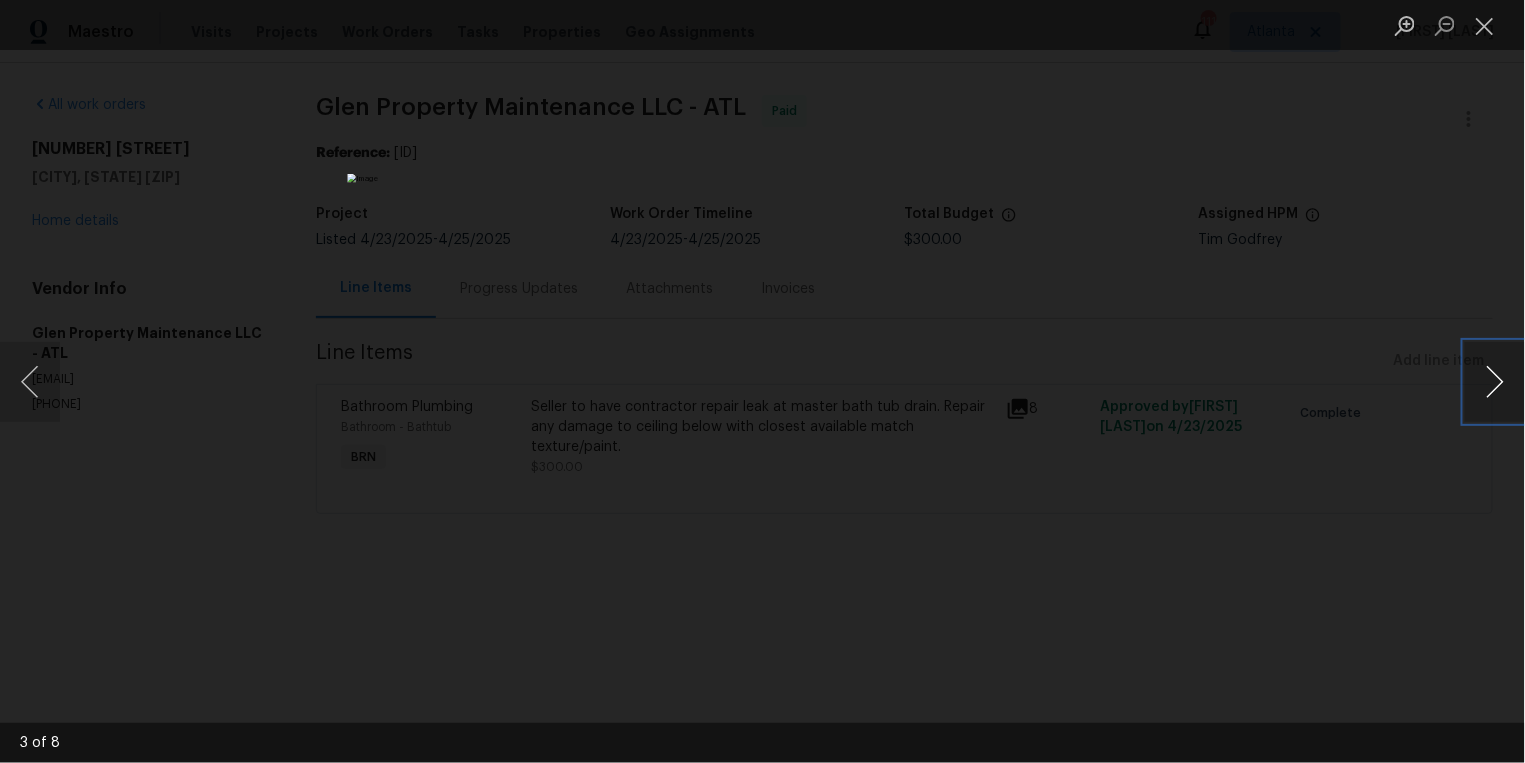 click at bounding box center [1495, 382] 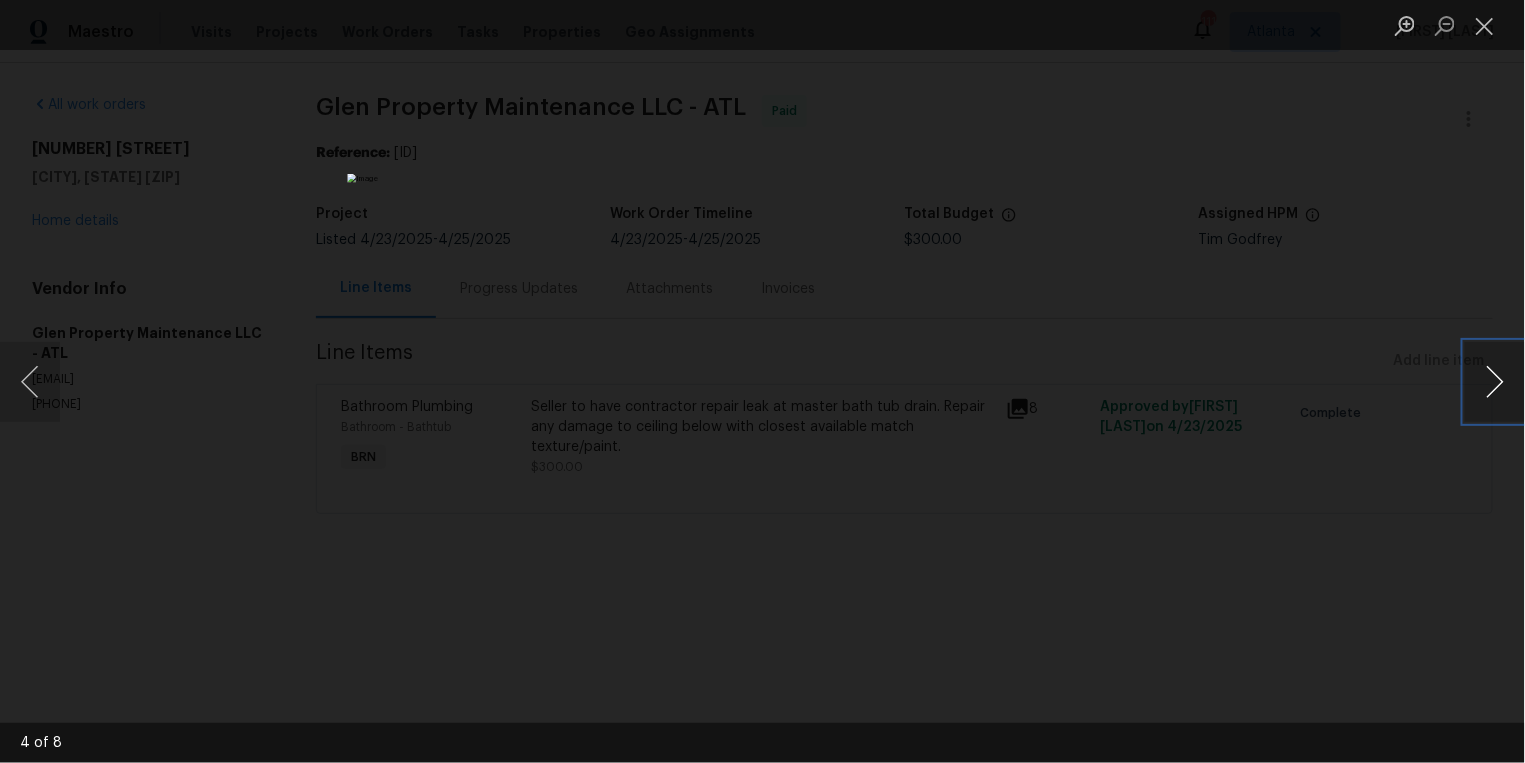 click at bounding box center [1495, 382] 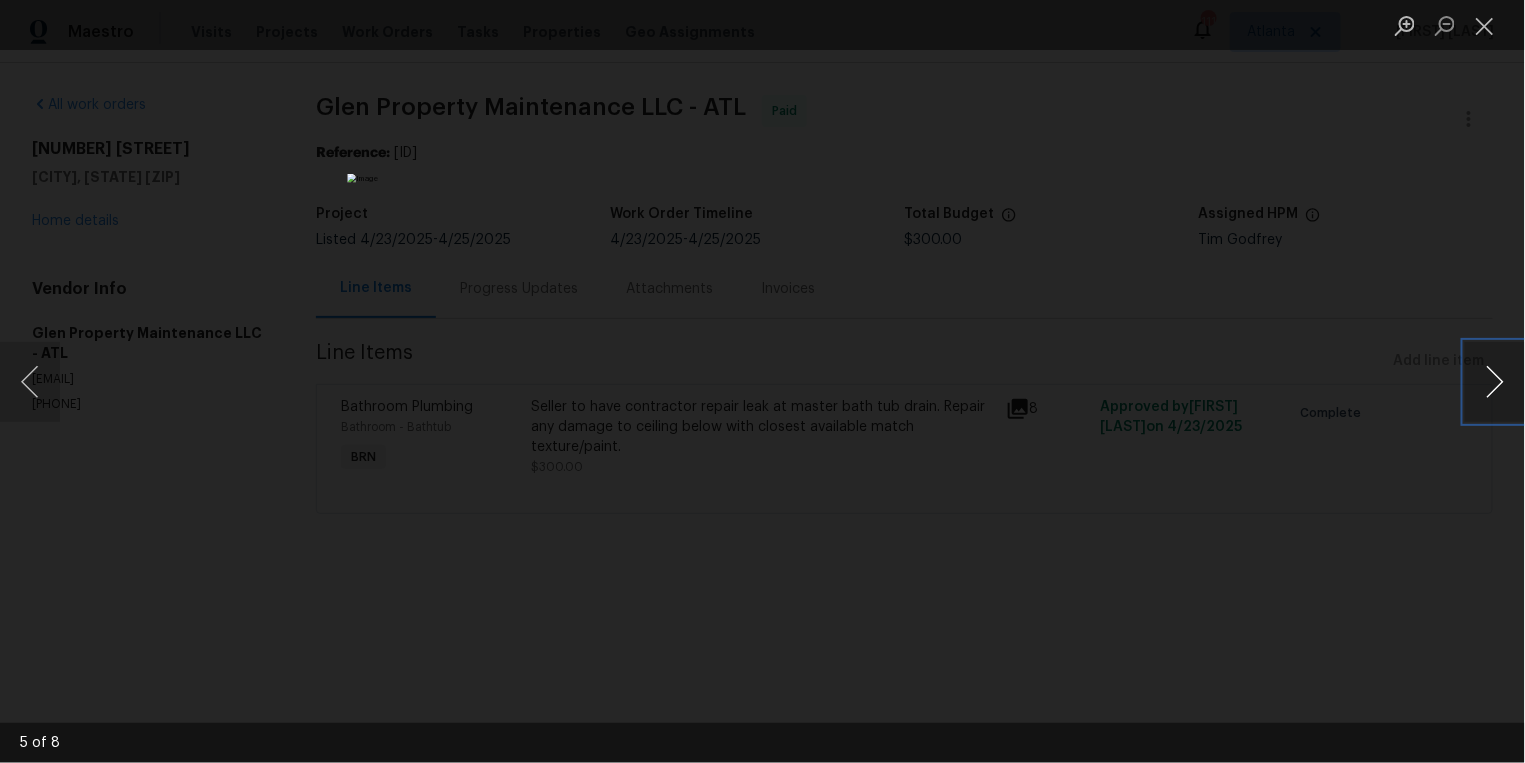 click at bounding box center [1495, 382] 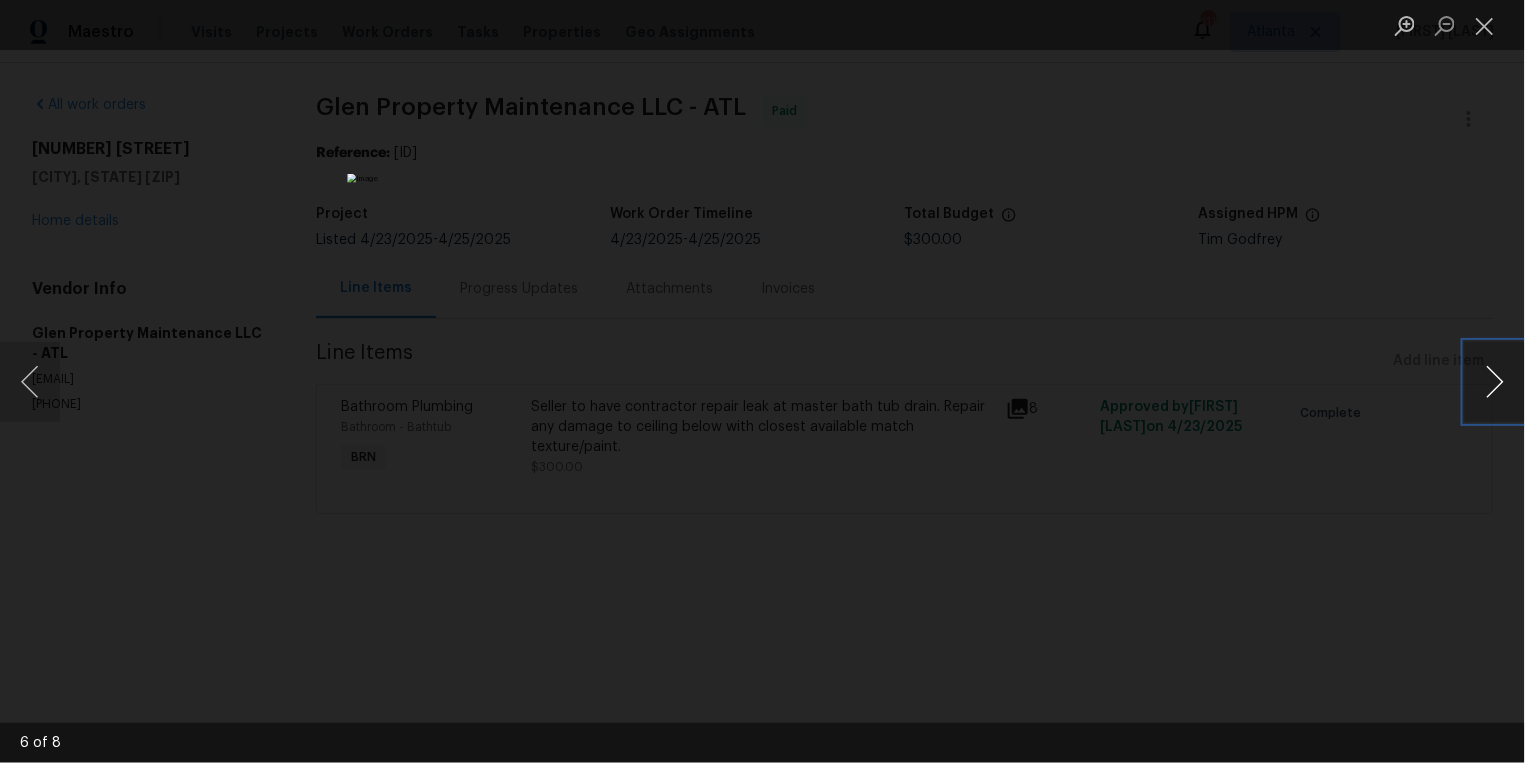 click at bounding box center [1495, 382] 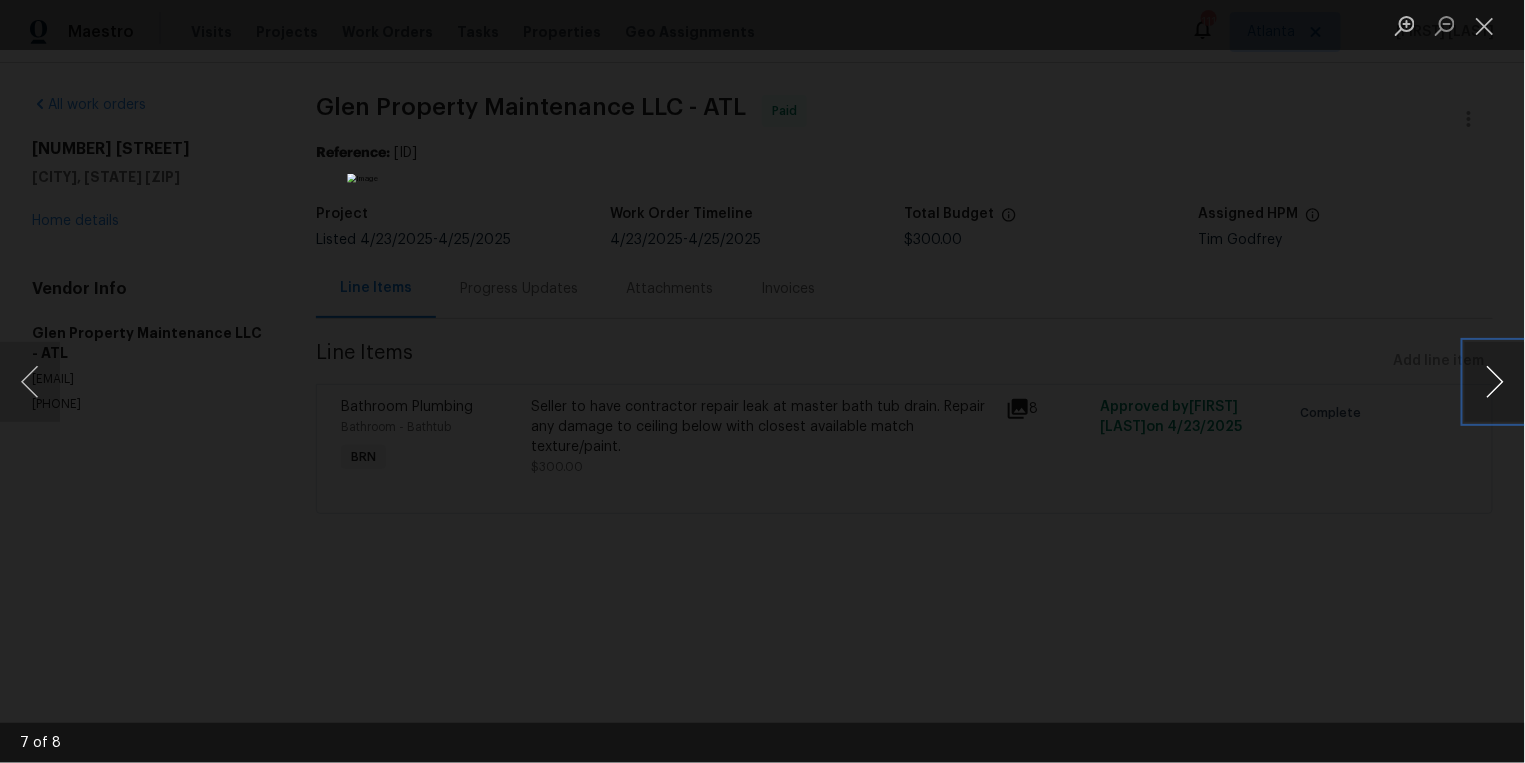 click at bounding box center [1495, 382] 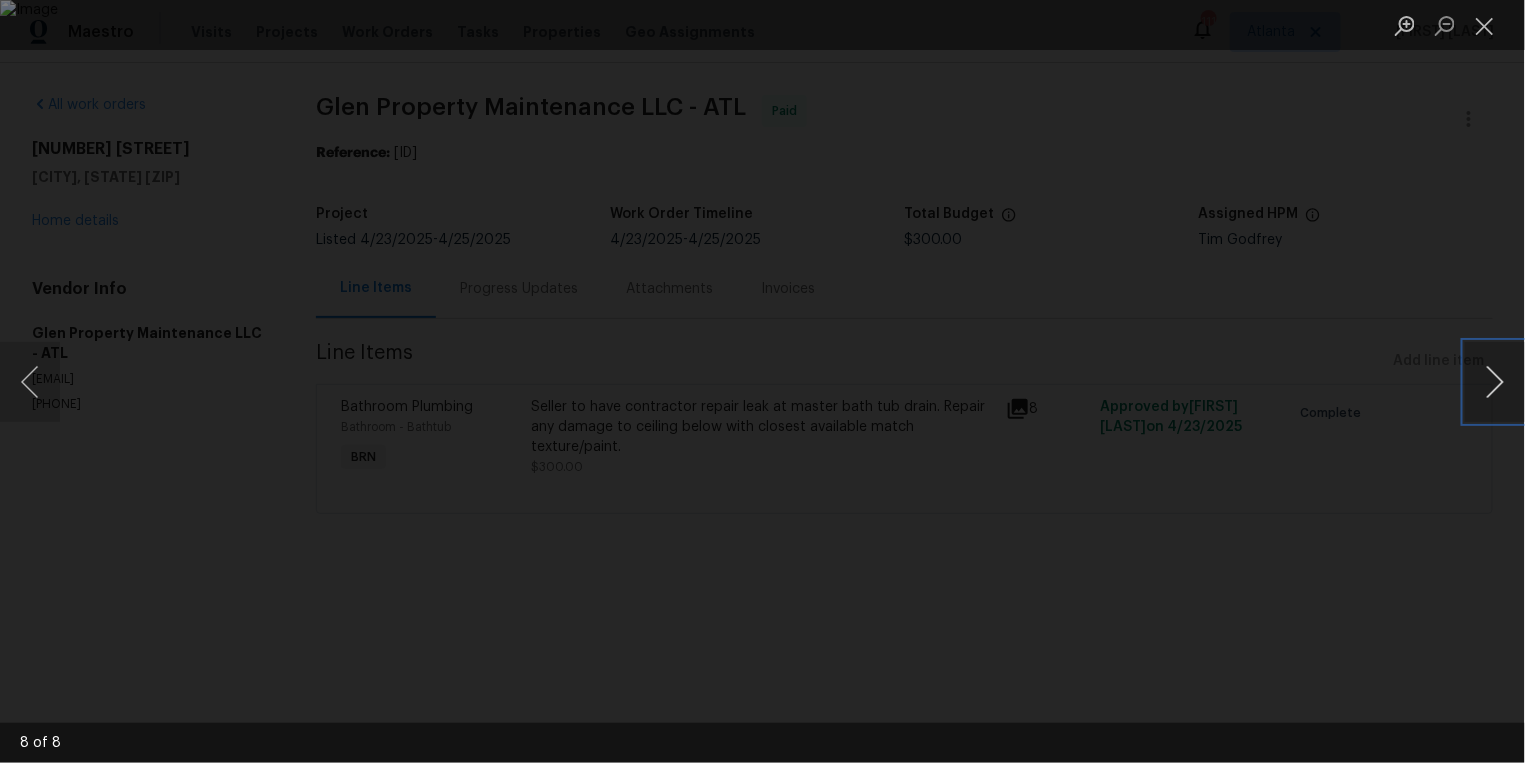 click at bounding box center (1495, 382) 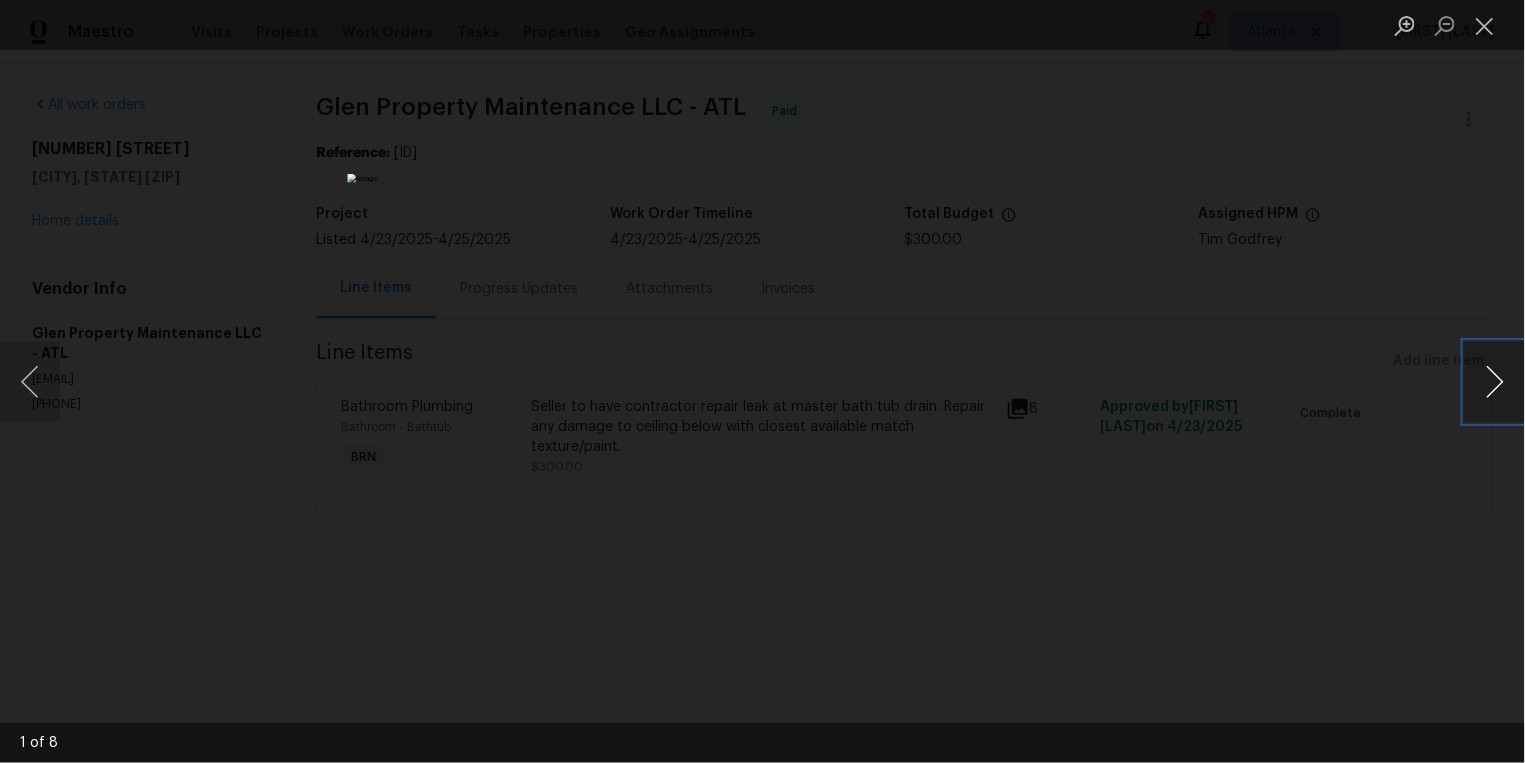 click at bounding box center [1495, 382] 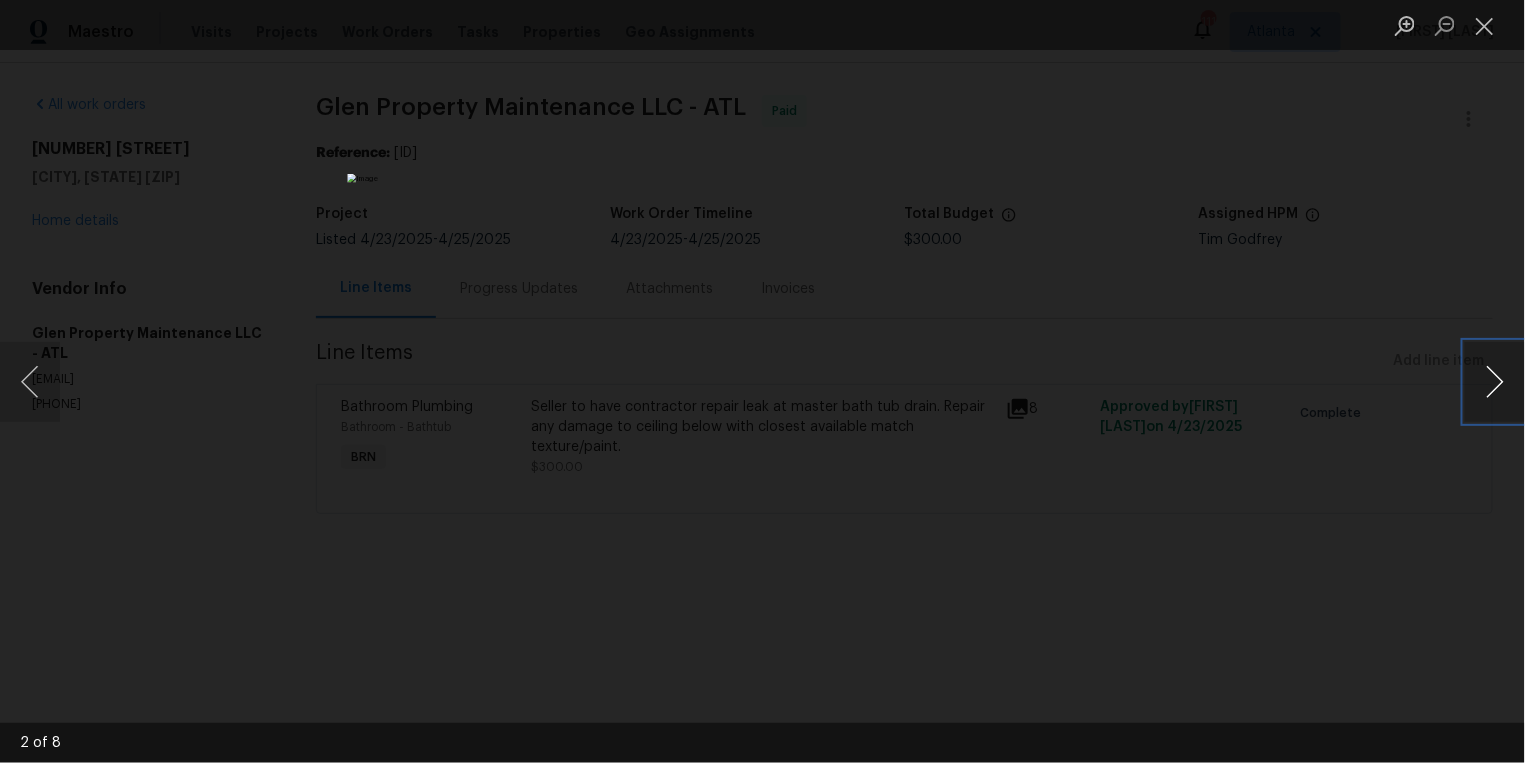 click at bounding box center (1495, 382) 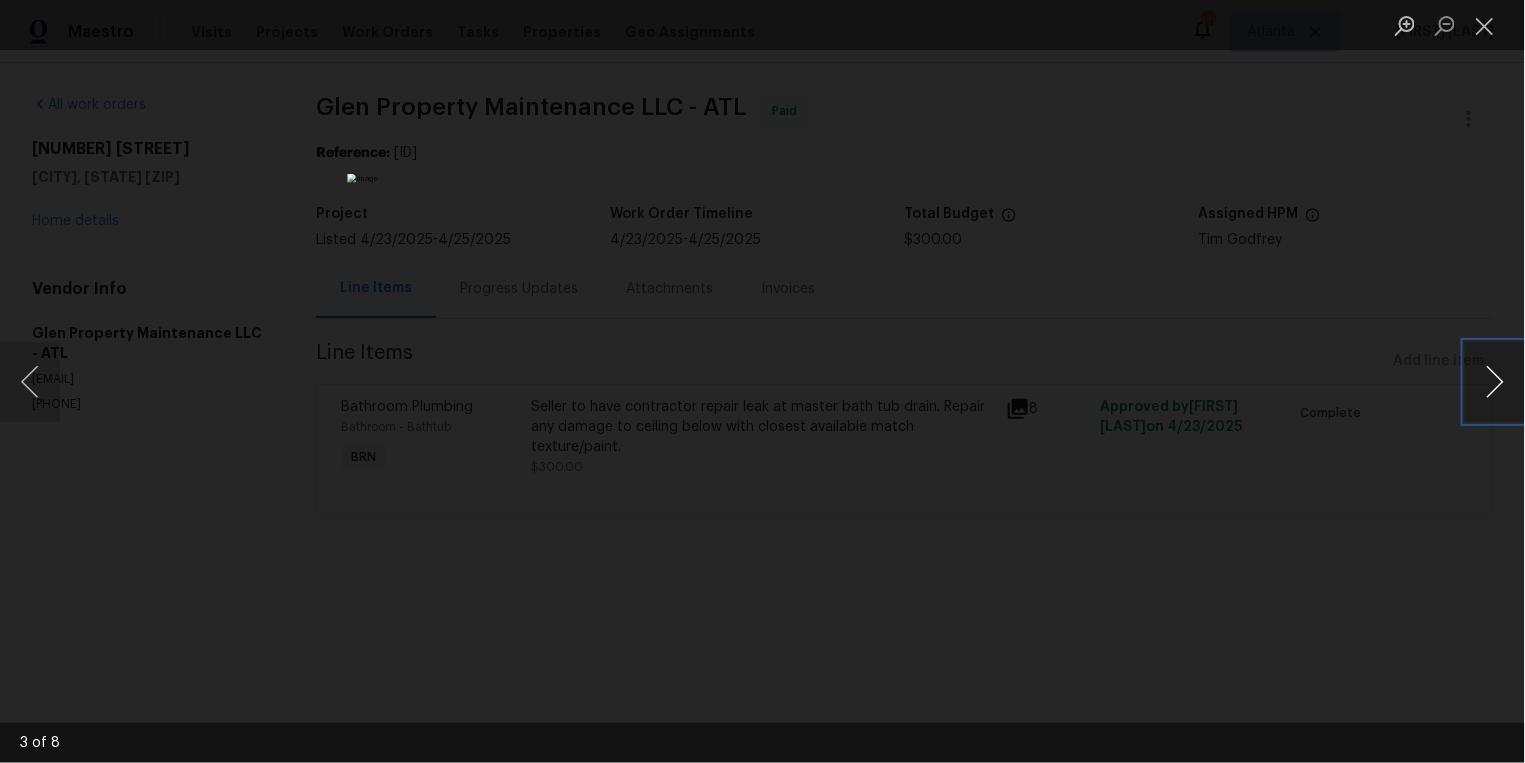 click at bounding box center (1495, 382) 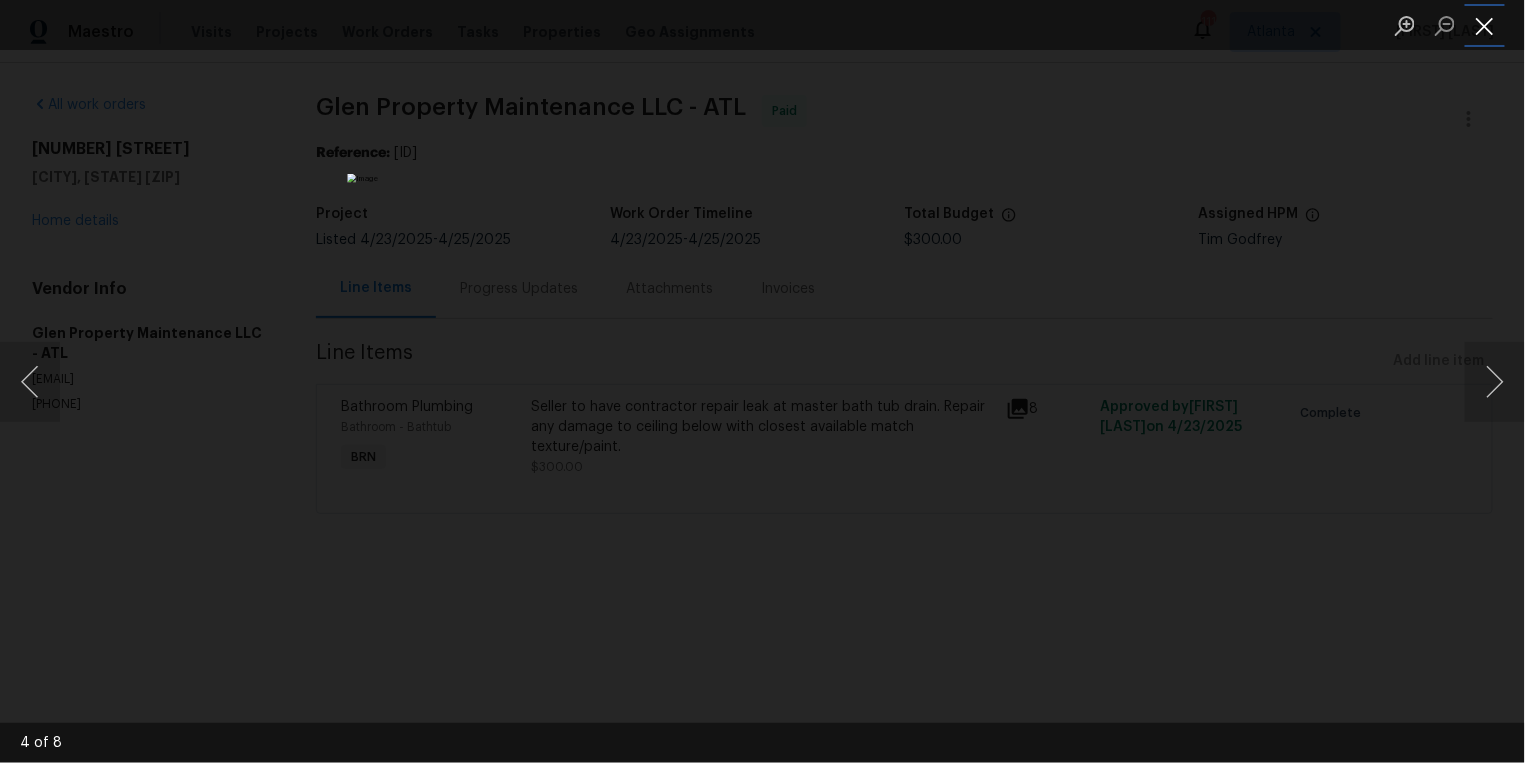 click at bounding box center [1485, 25] 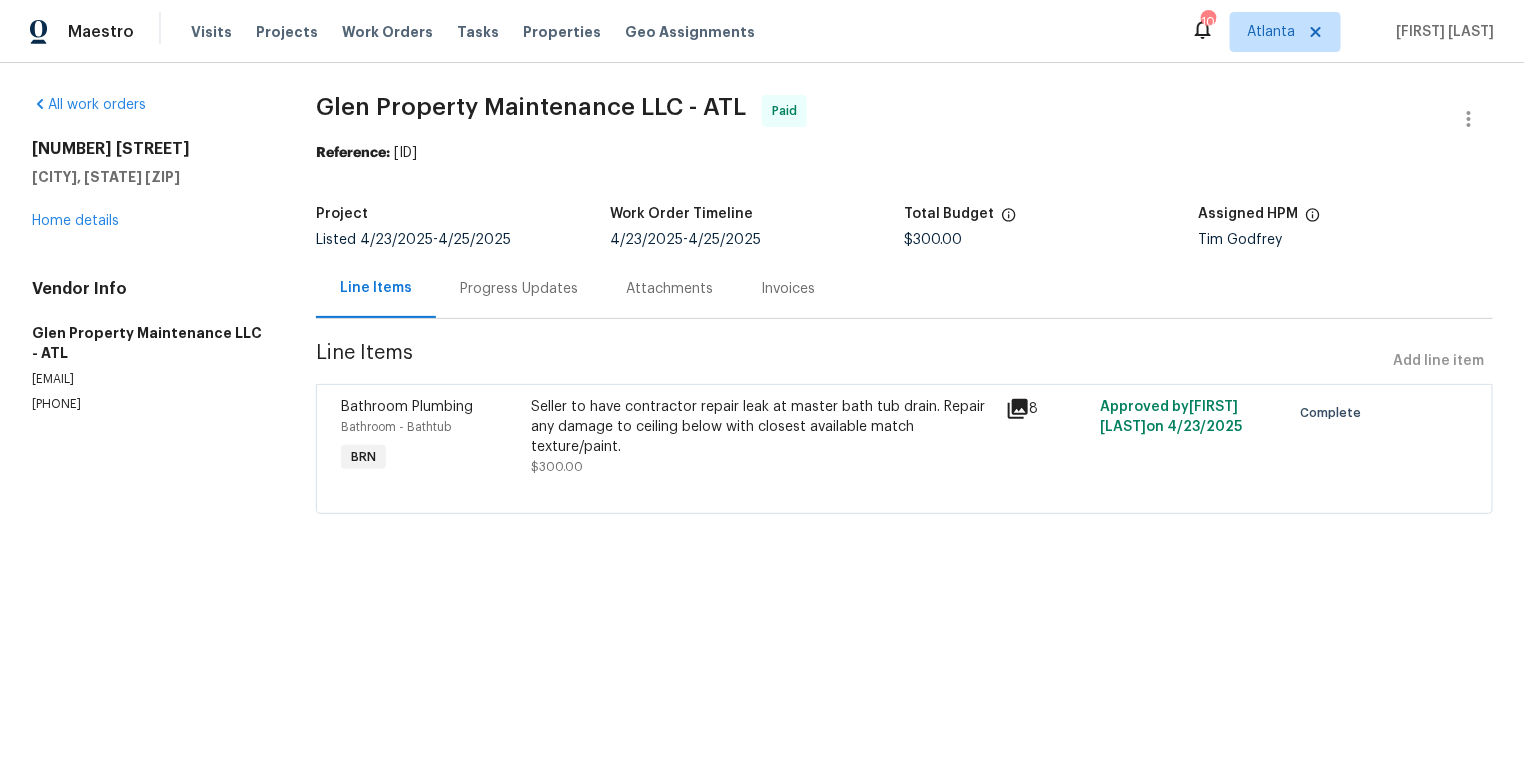 click on "Maestro Visits Projects Work Orders Tasks Properties Geo Assignments 109 Atlanta Lisa Biggie" at bounding box center [762, 31] 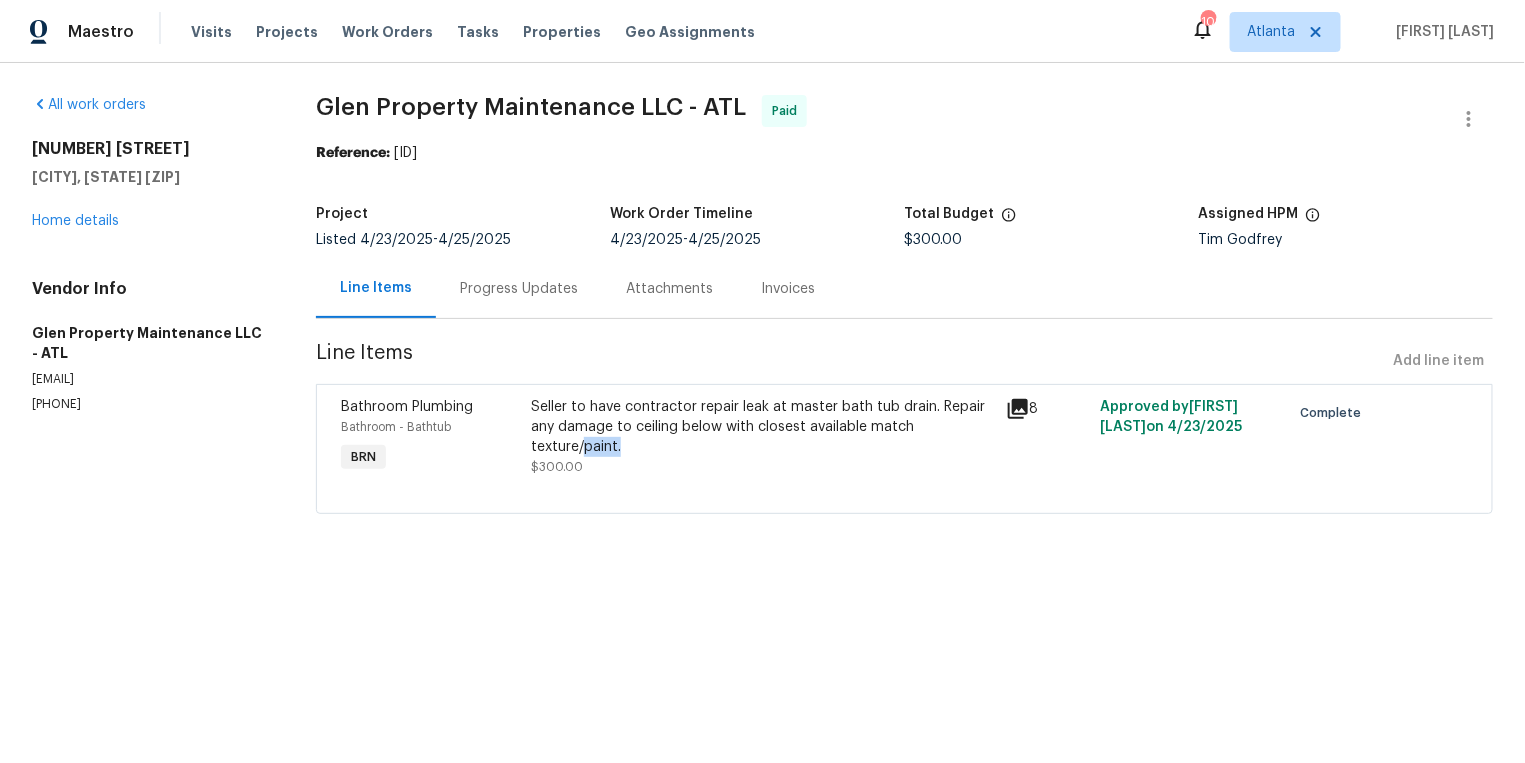 drag, startPoint x: 629, startPoint y: 443, endPoint x: 583, endPoint y: 440, distance: 46.09772 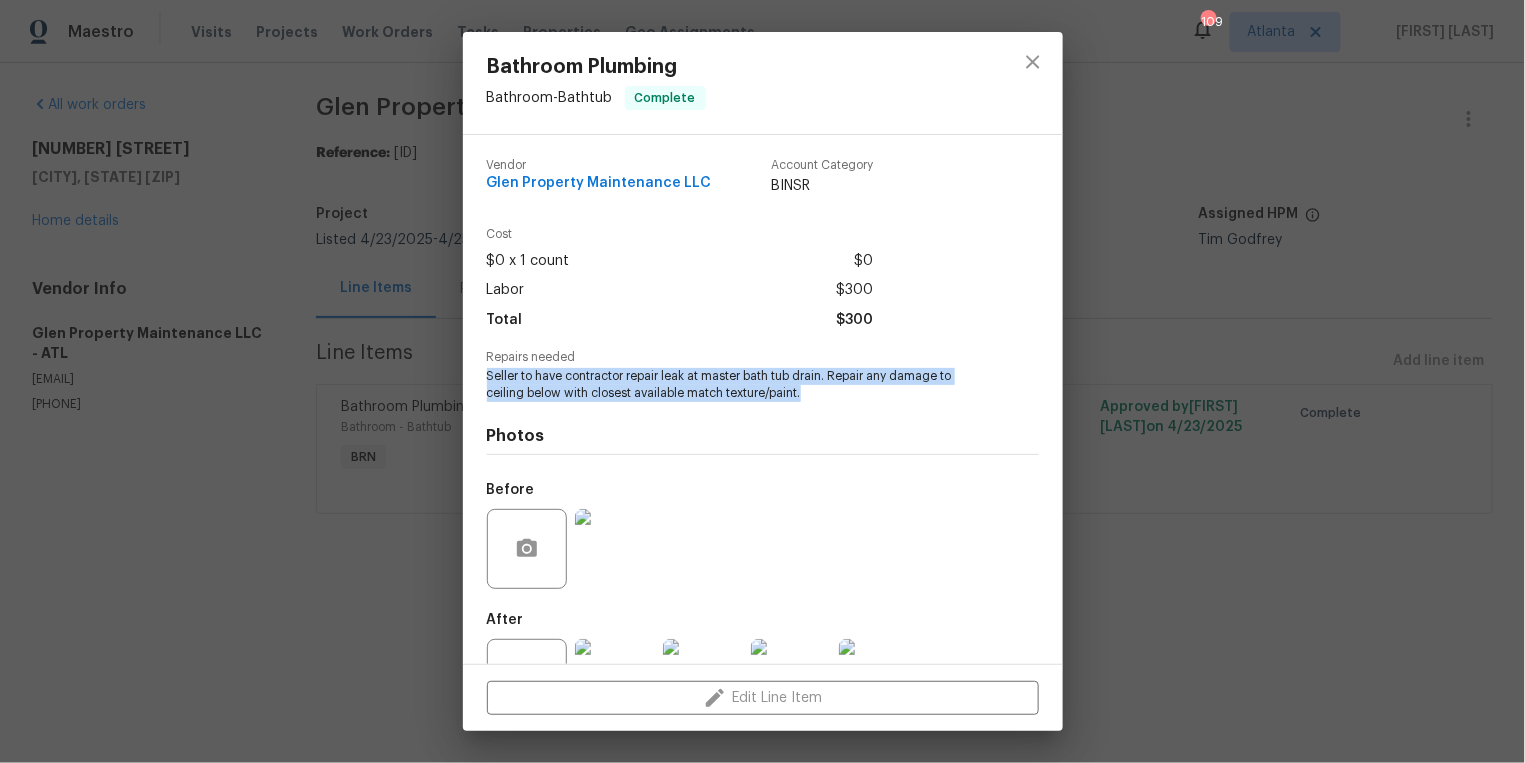 drag, startPoint x: 485, startPoint y: 376, endPoint x: 833, endPoint y: 393, distance: 348.41498 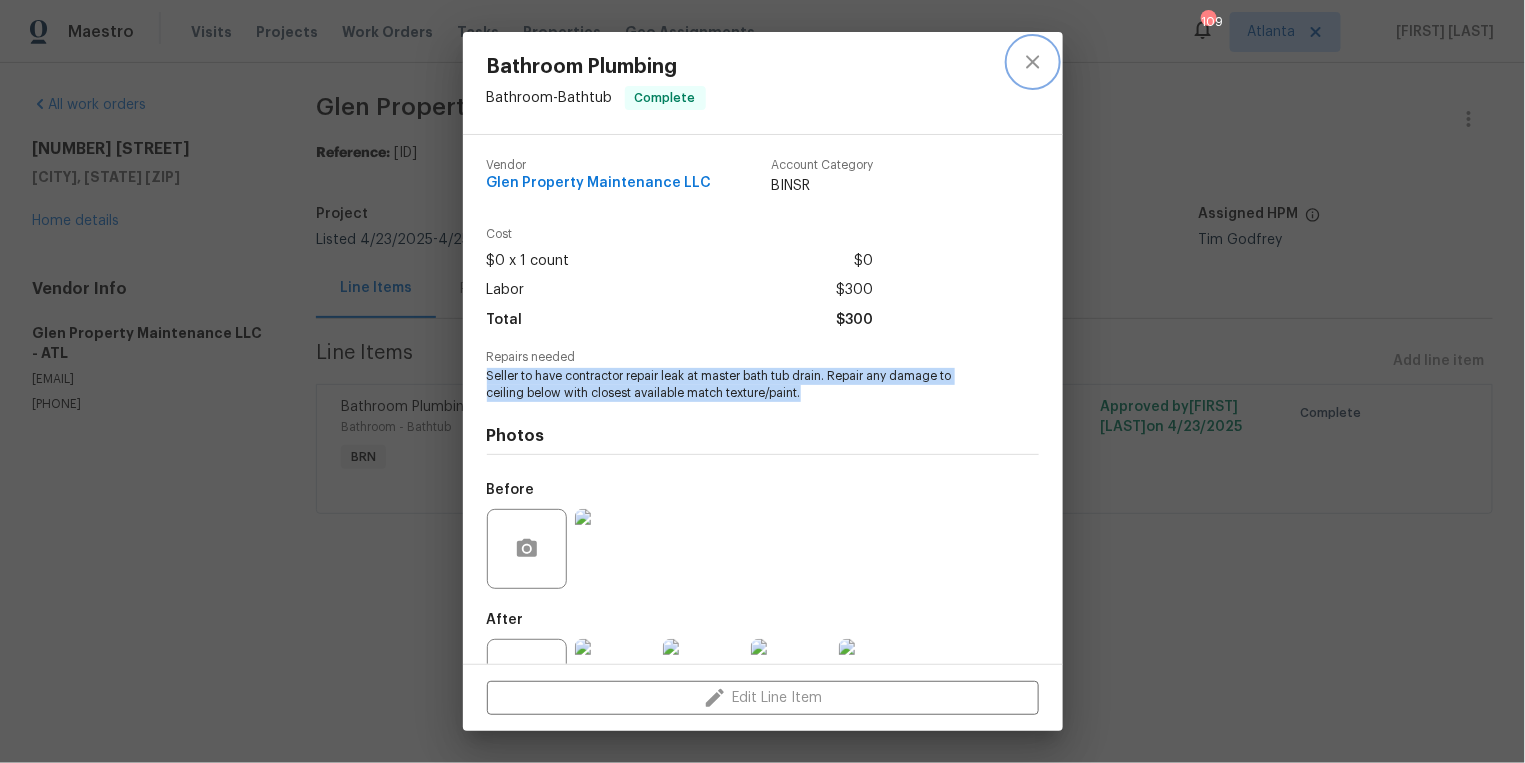 click at bounding box center (1032, 61) 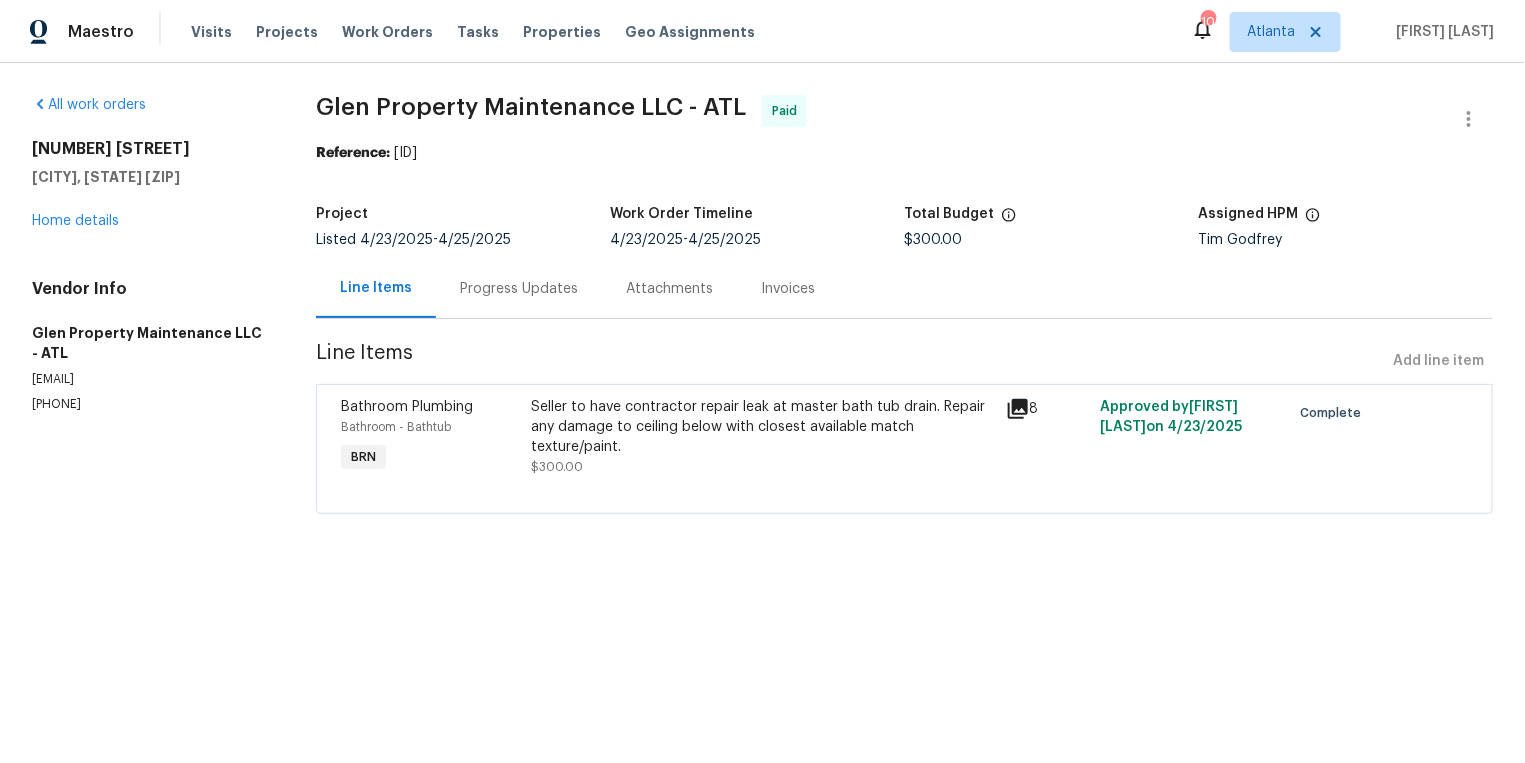 click on "Progress Updates" at bounding box center (519, 289) 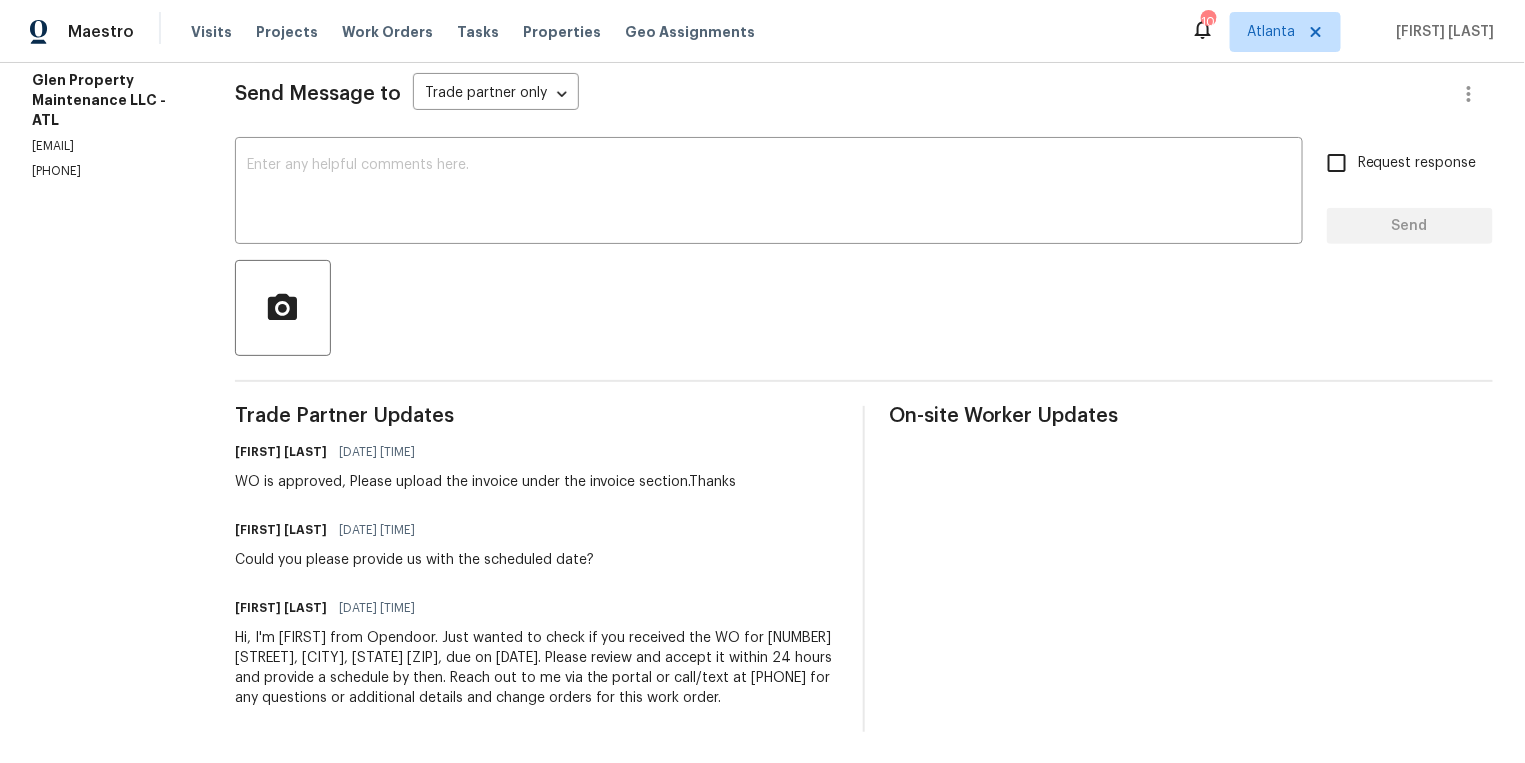 scroll, scrollTop: 0, scrollLeft: 0, axis: both 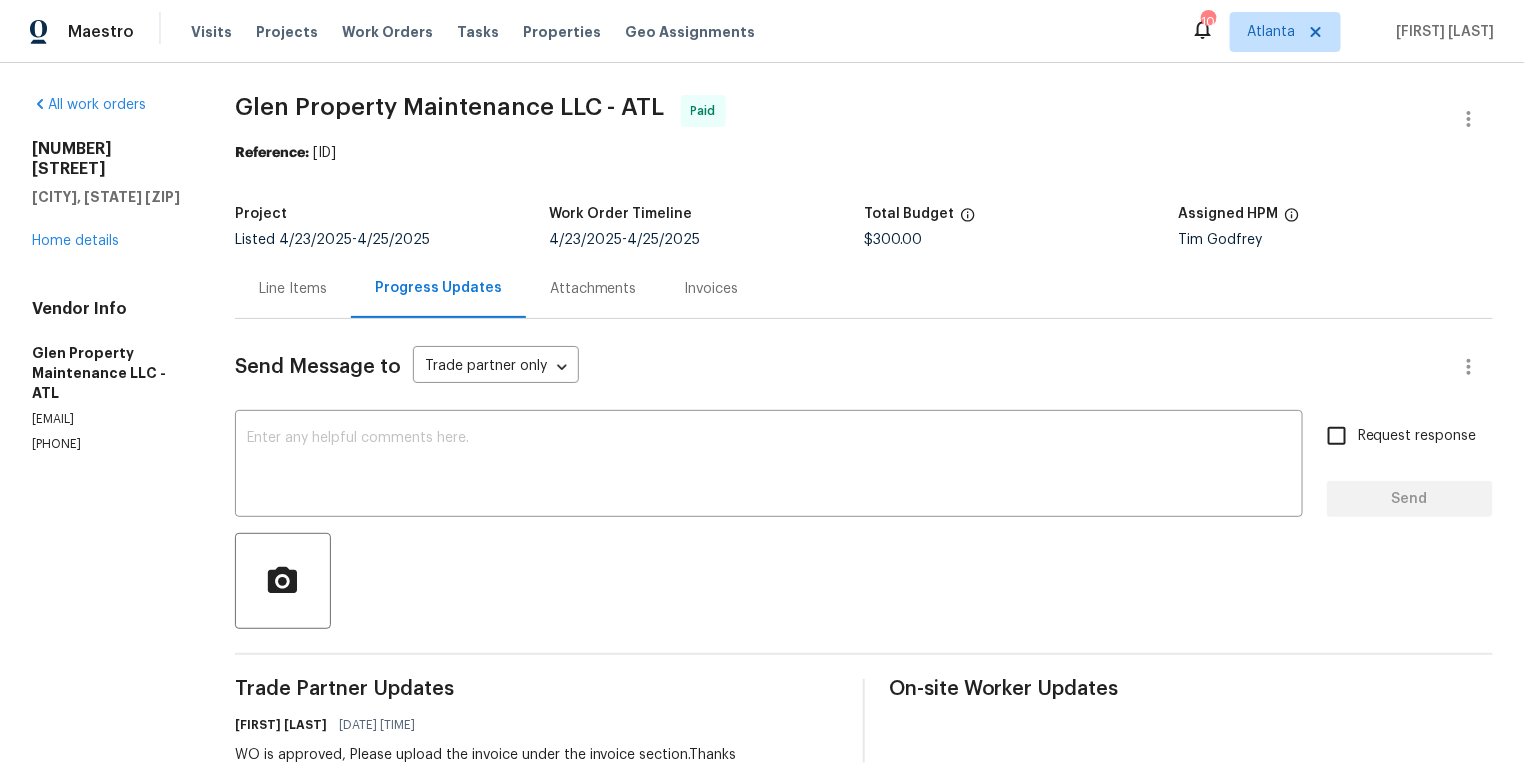 click on "Line Items" at bounding box center (293, 289) 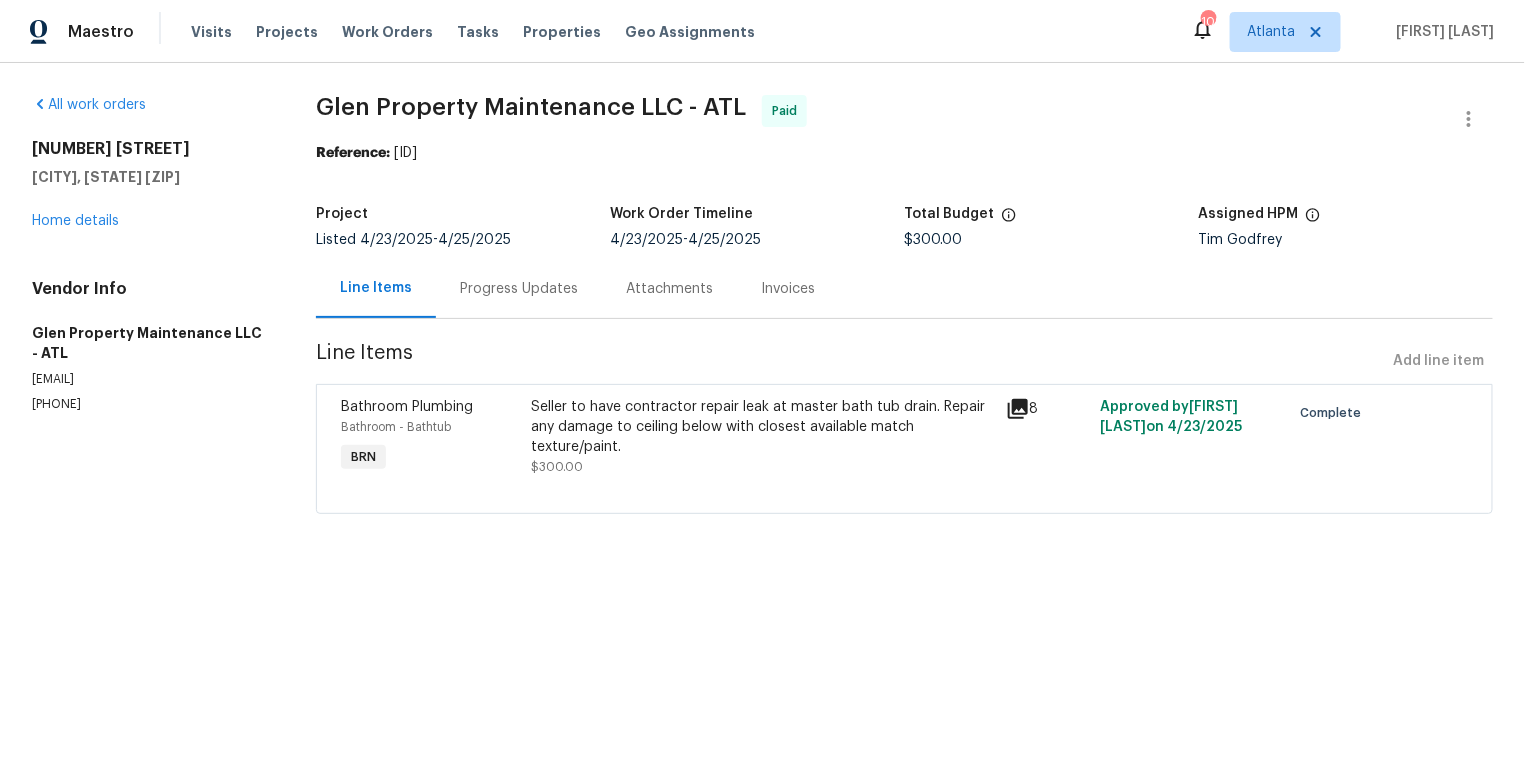 click at bounding box center [1018, 409] 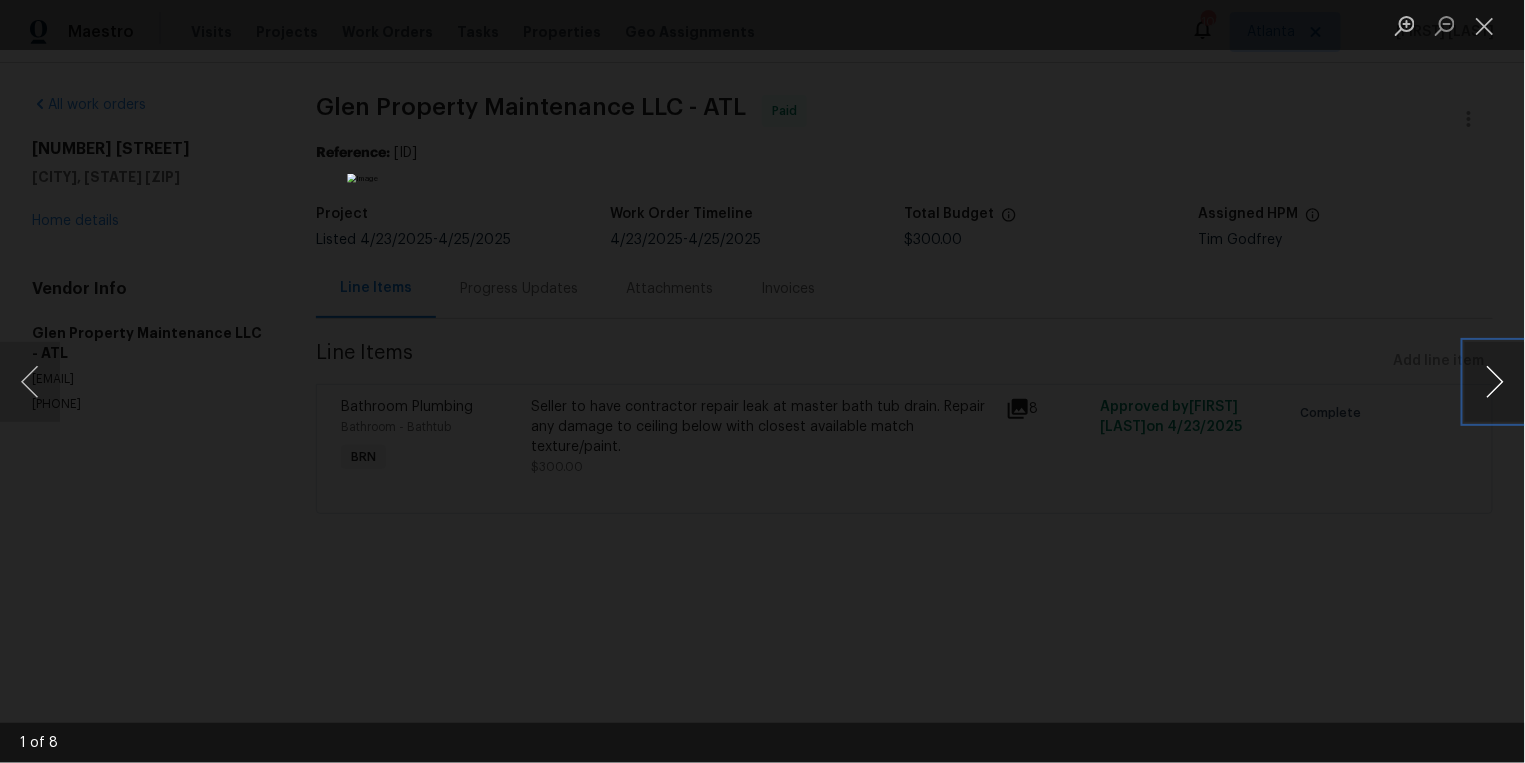 click at bounding box center [1495, 382] 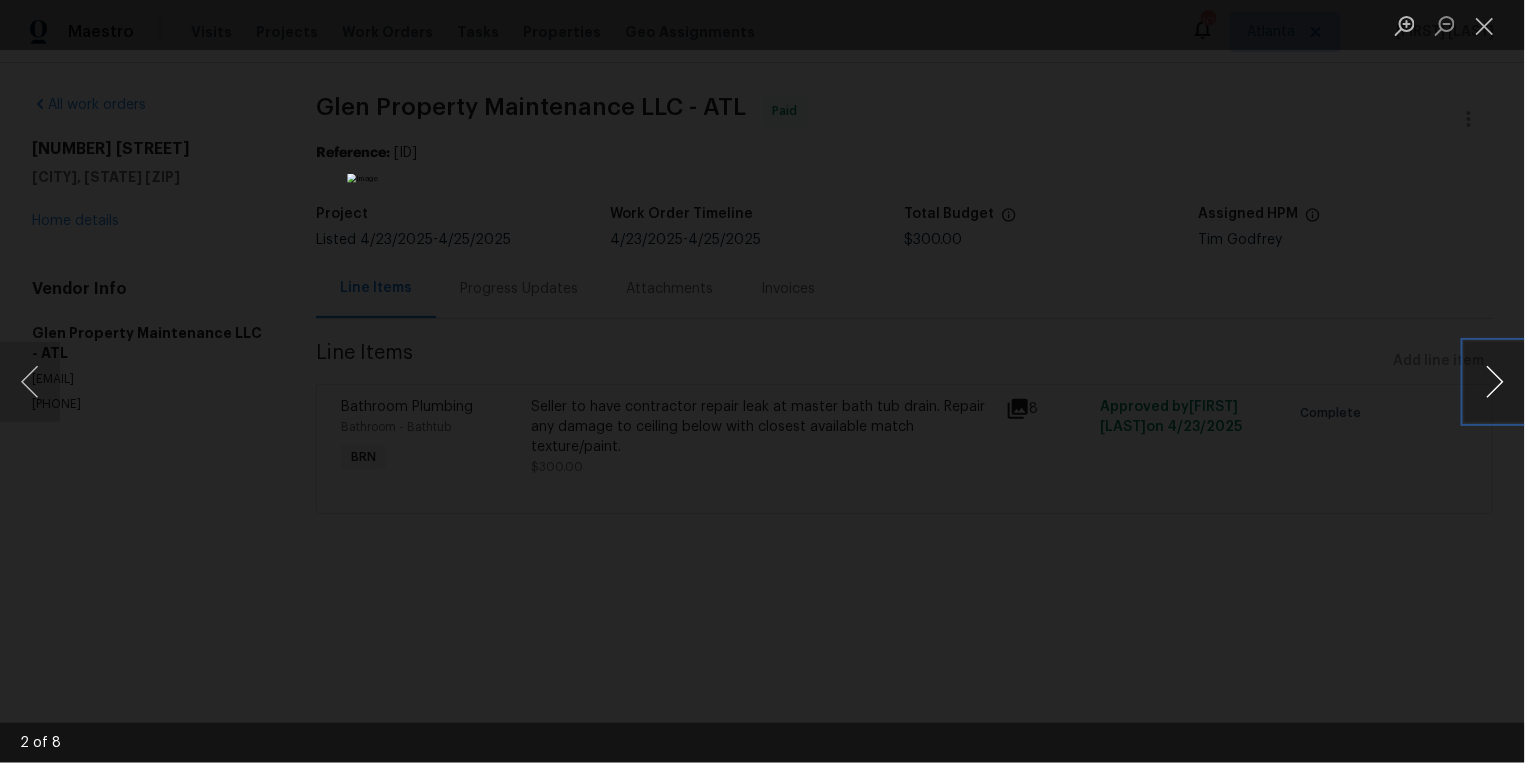 click at bounding box center [1495, 382] 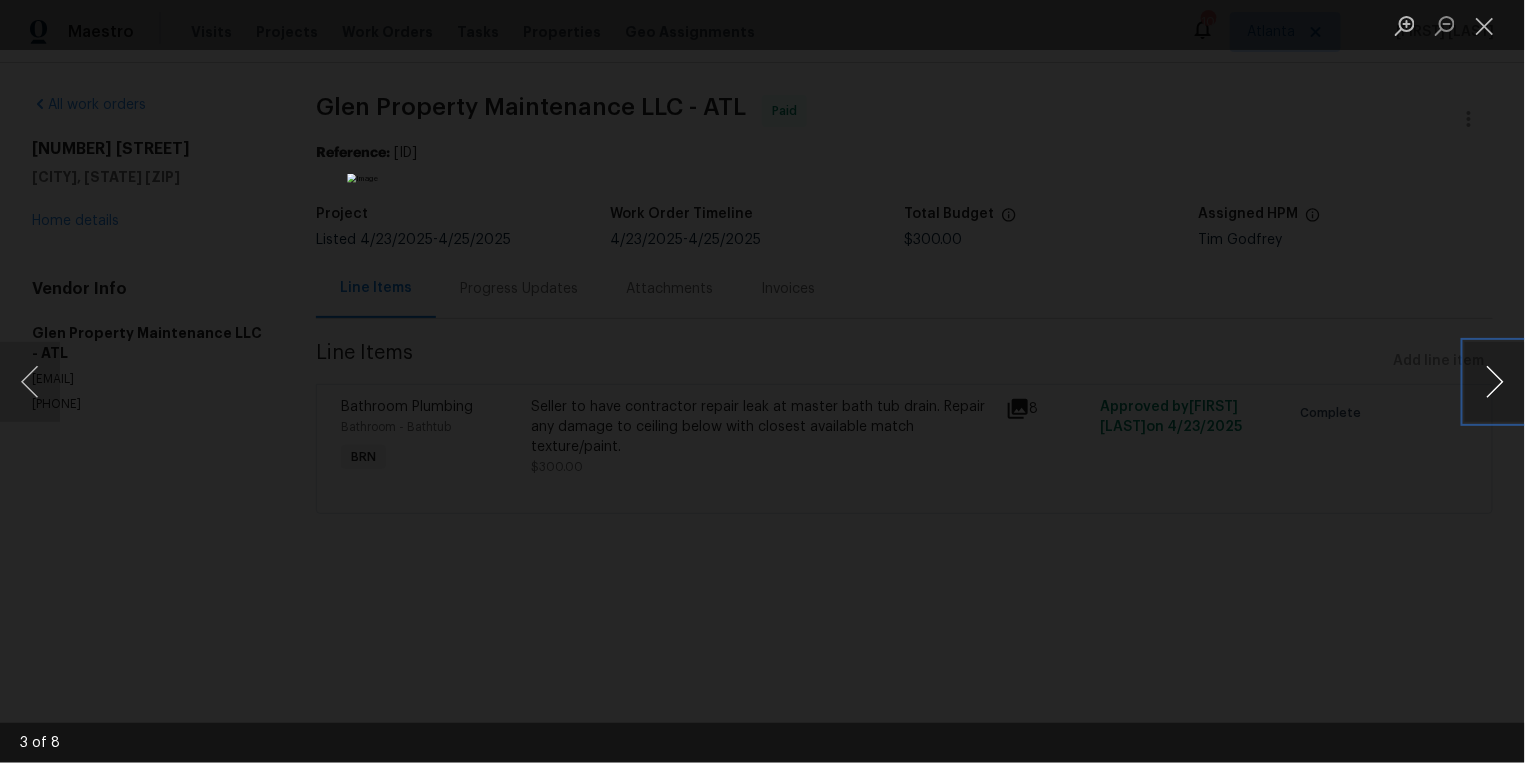 click at bounding box center [1495, 382] 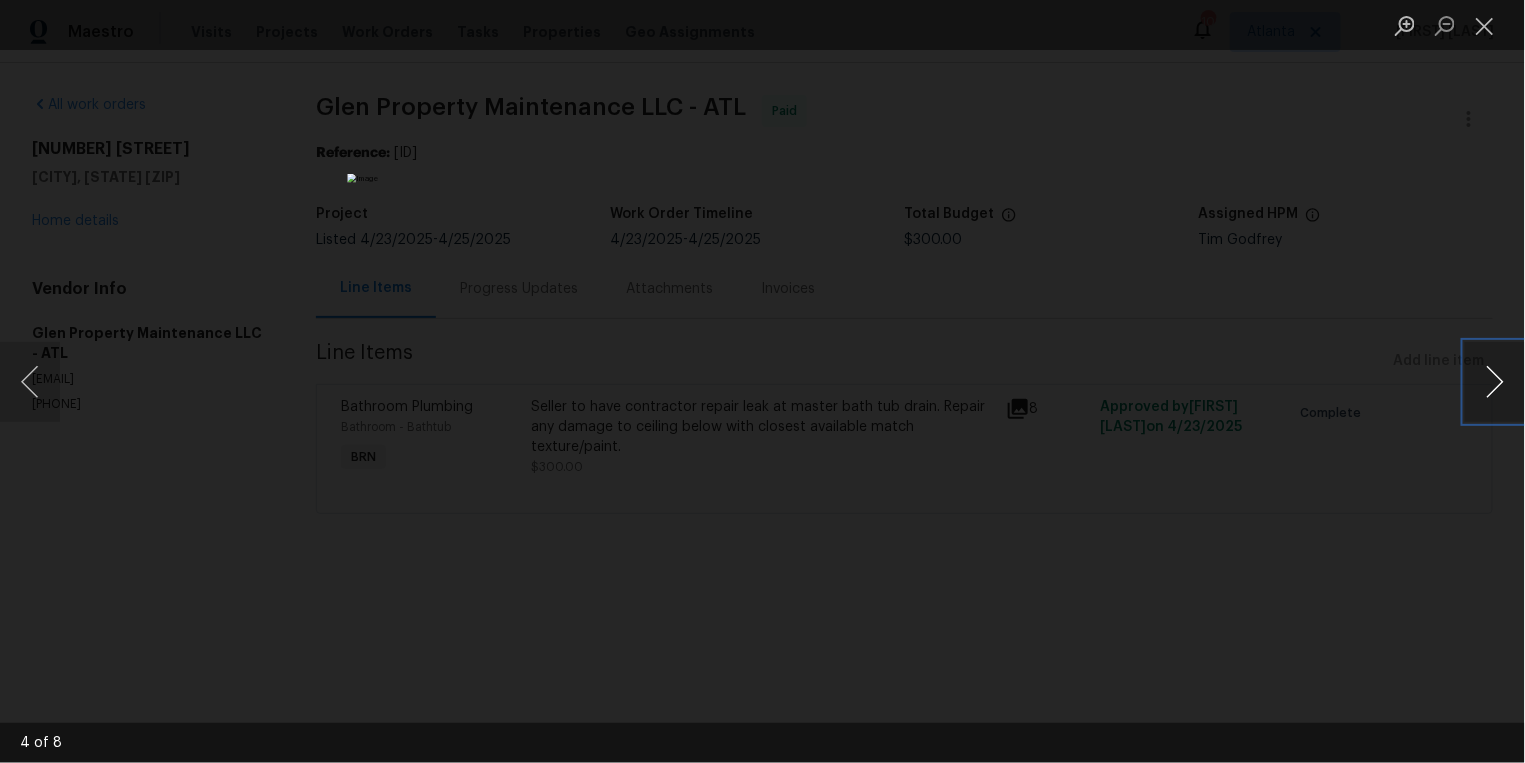 click at bounding box center [1495, 382] 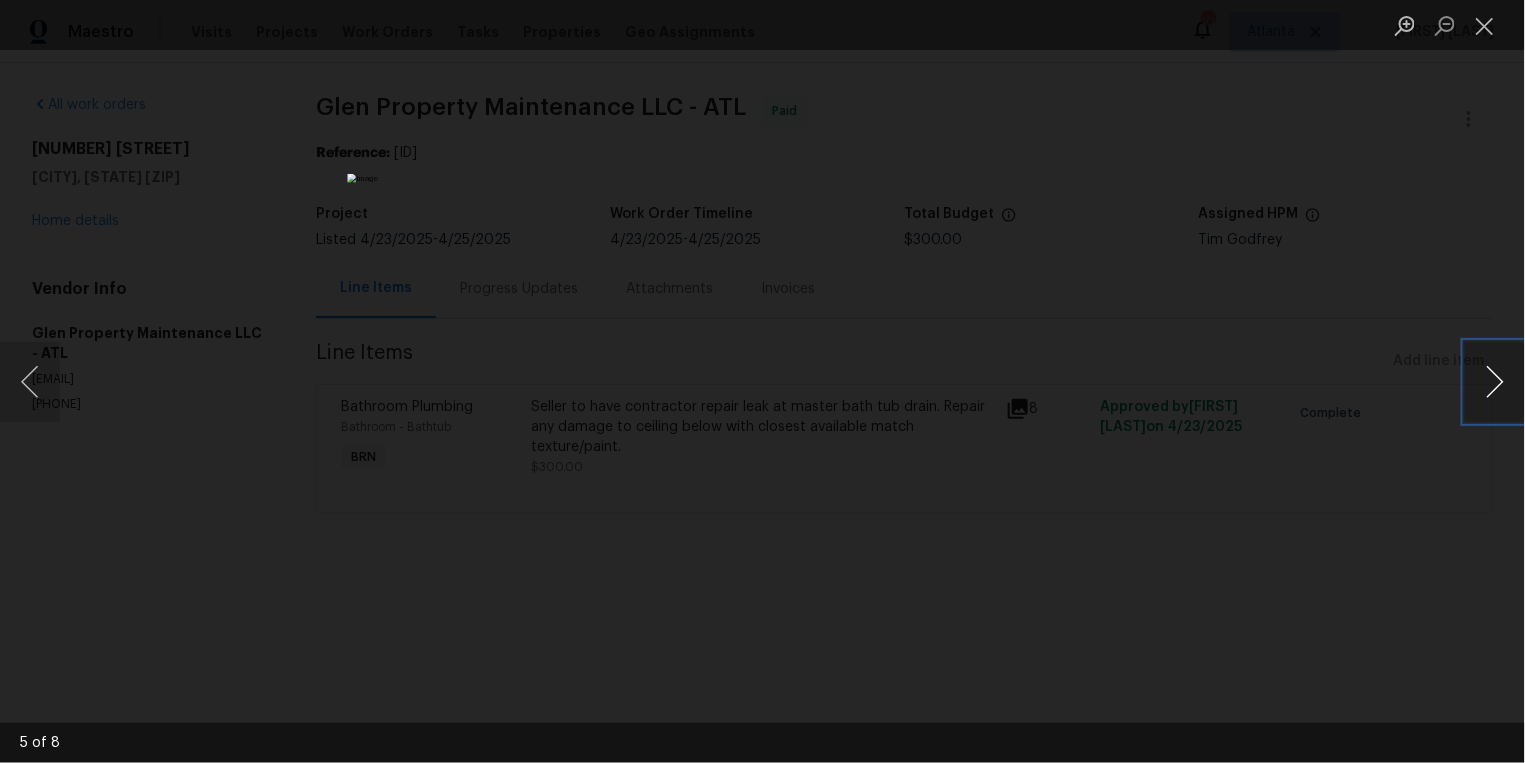 click at bounding box center [1495, 382] 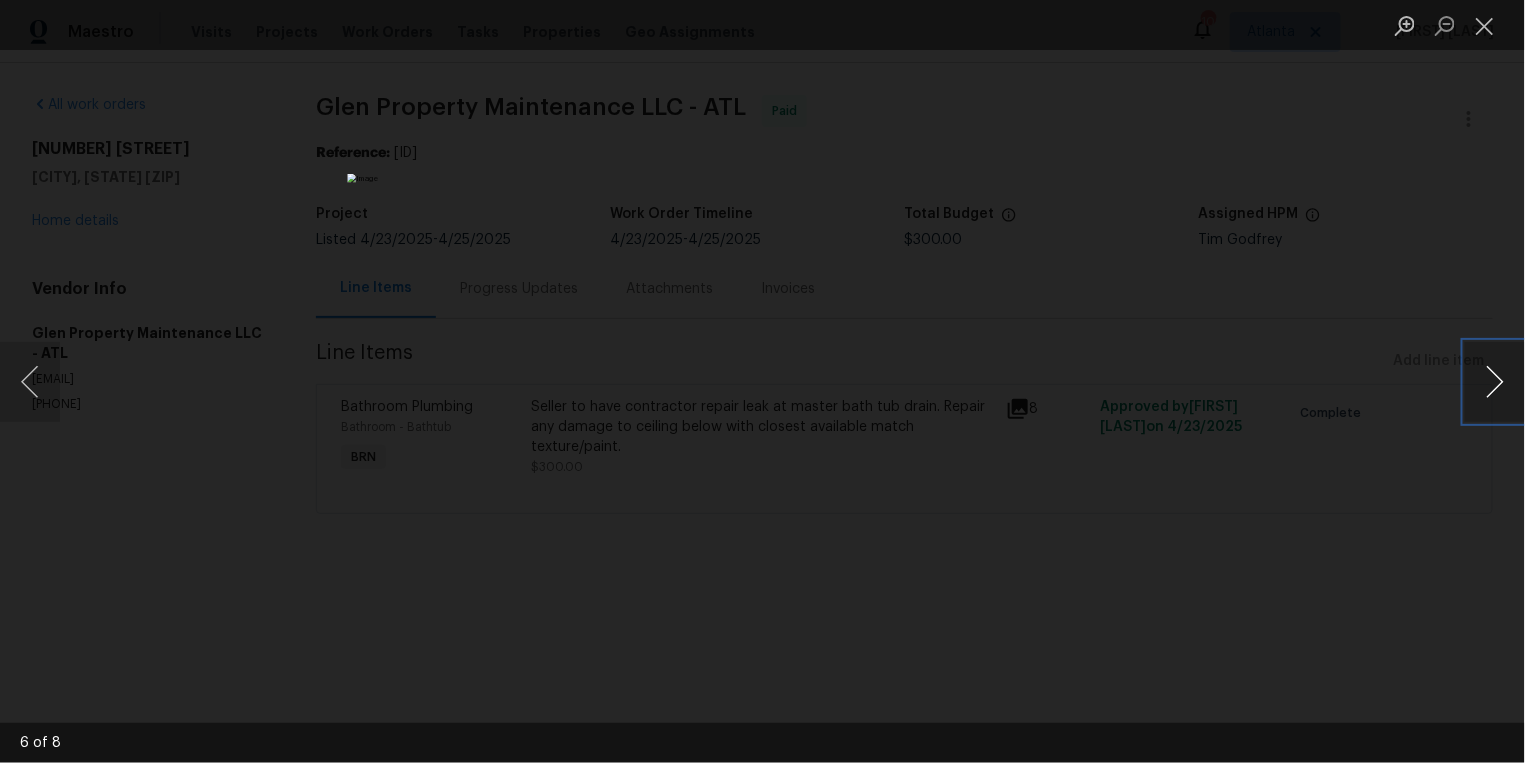 click at bounding box center (1495, 382) 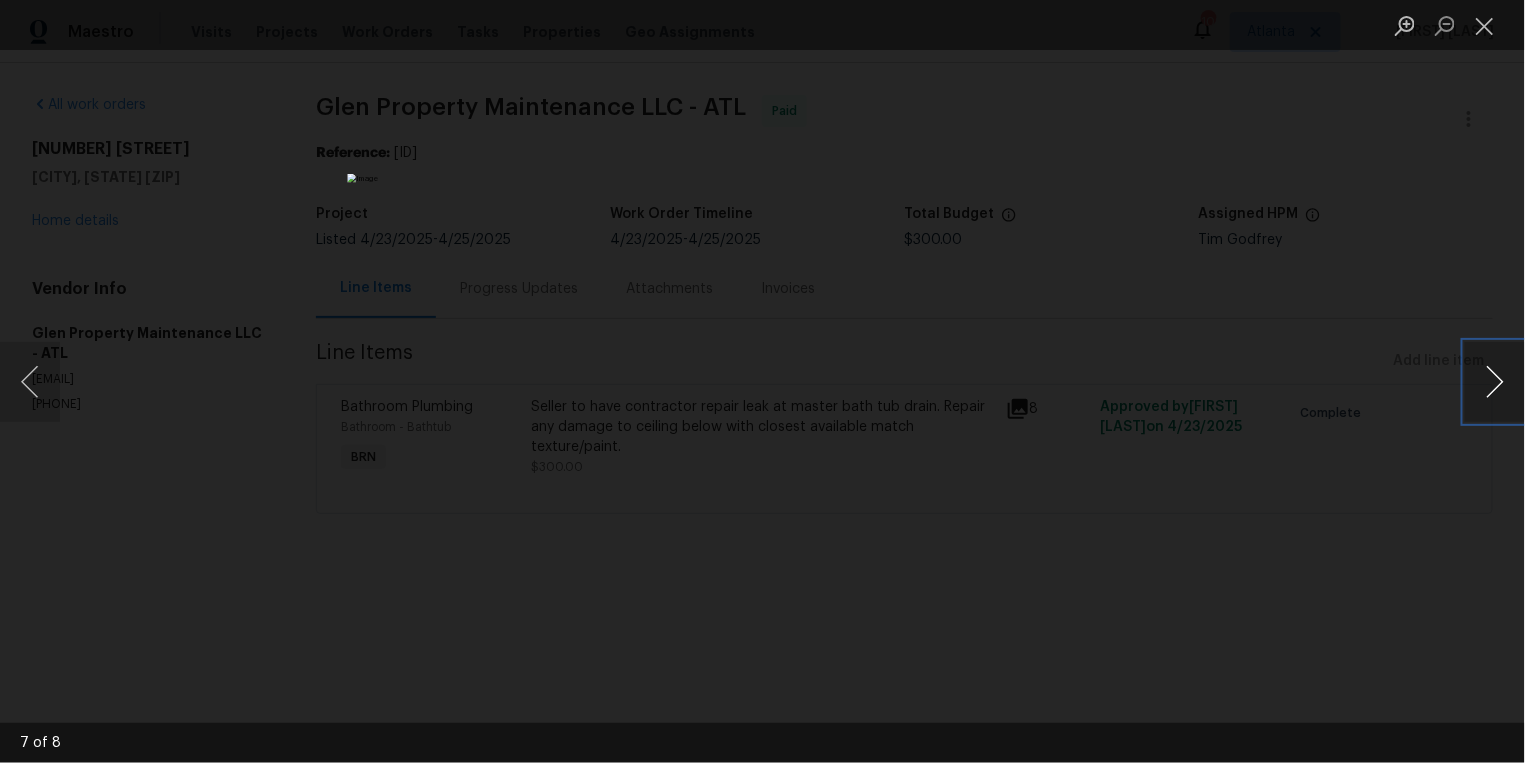 click at bounding box center (1495, 382) 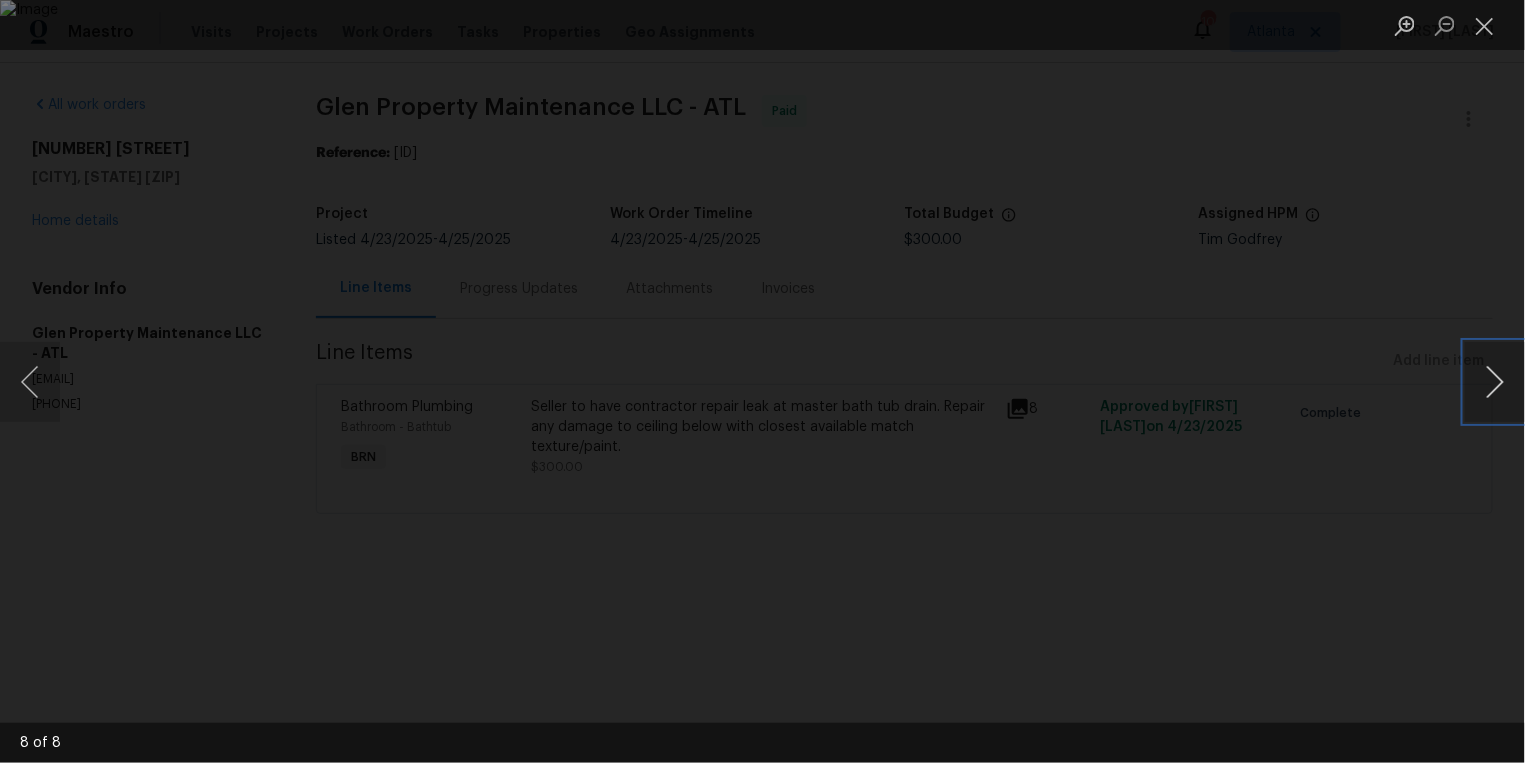 click at bounding box center (1495, 382) 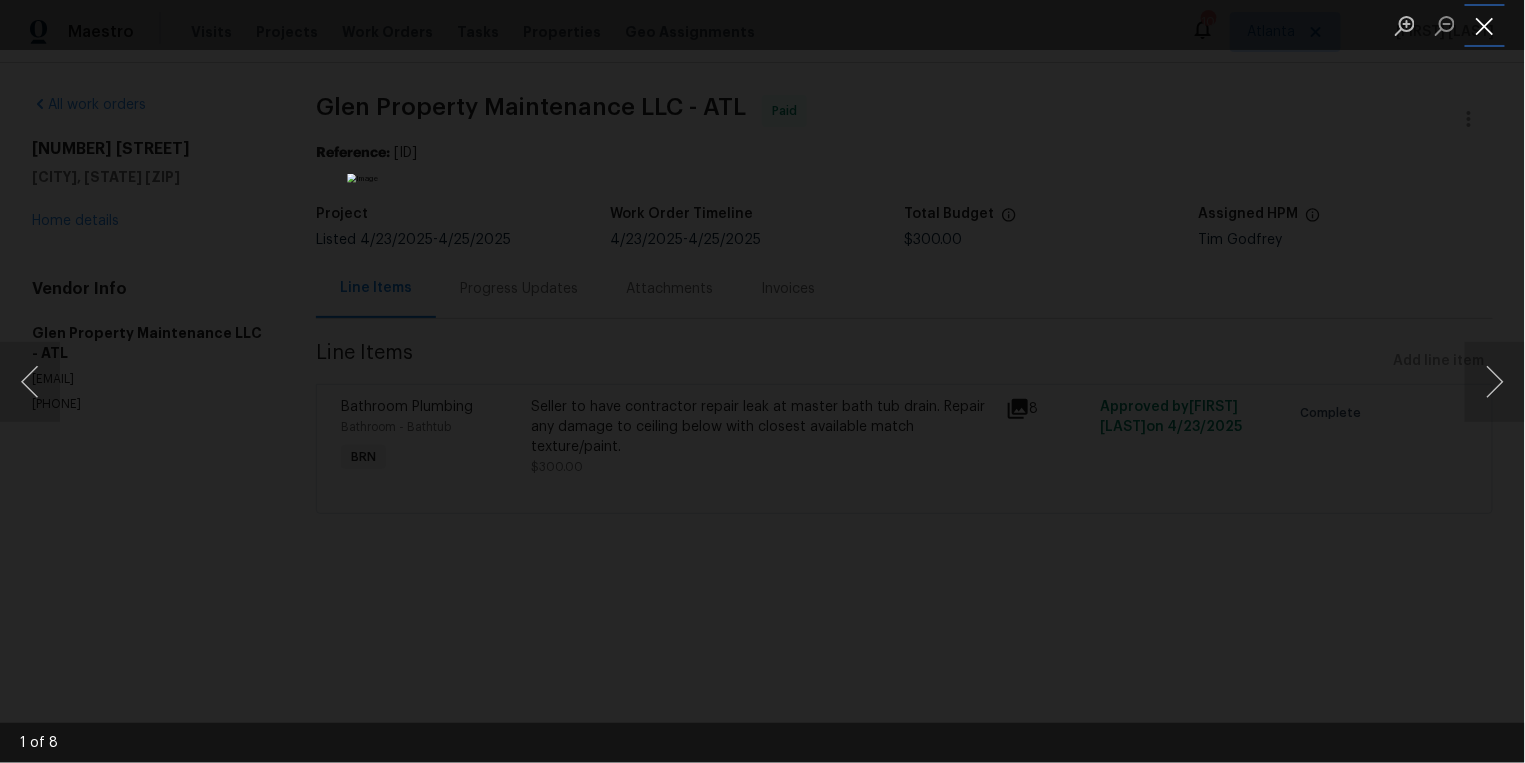click at bounding box center (1485, 25) 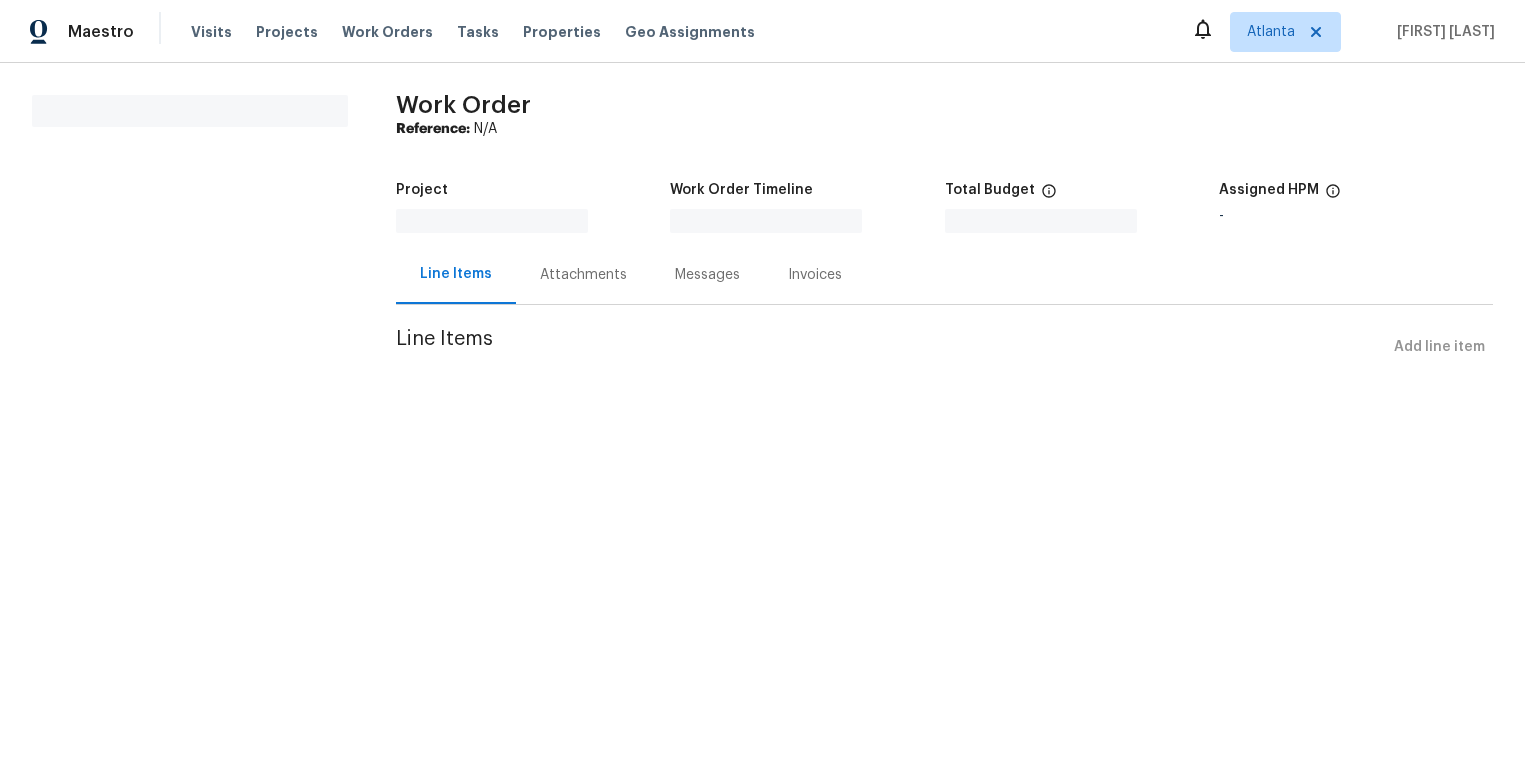 scroll, scrollTop: 0, scrollLeft: 0, axis: both 